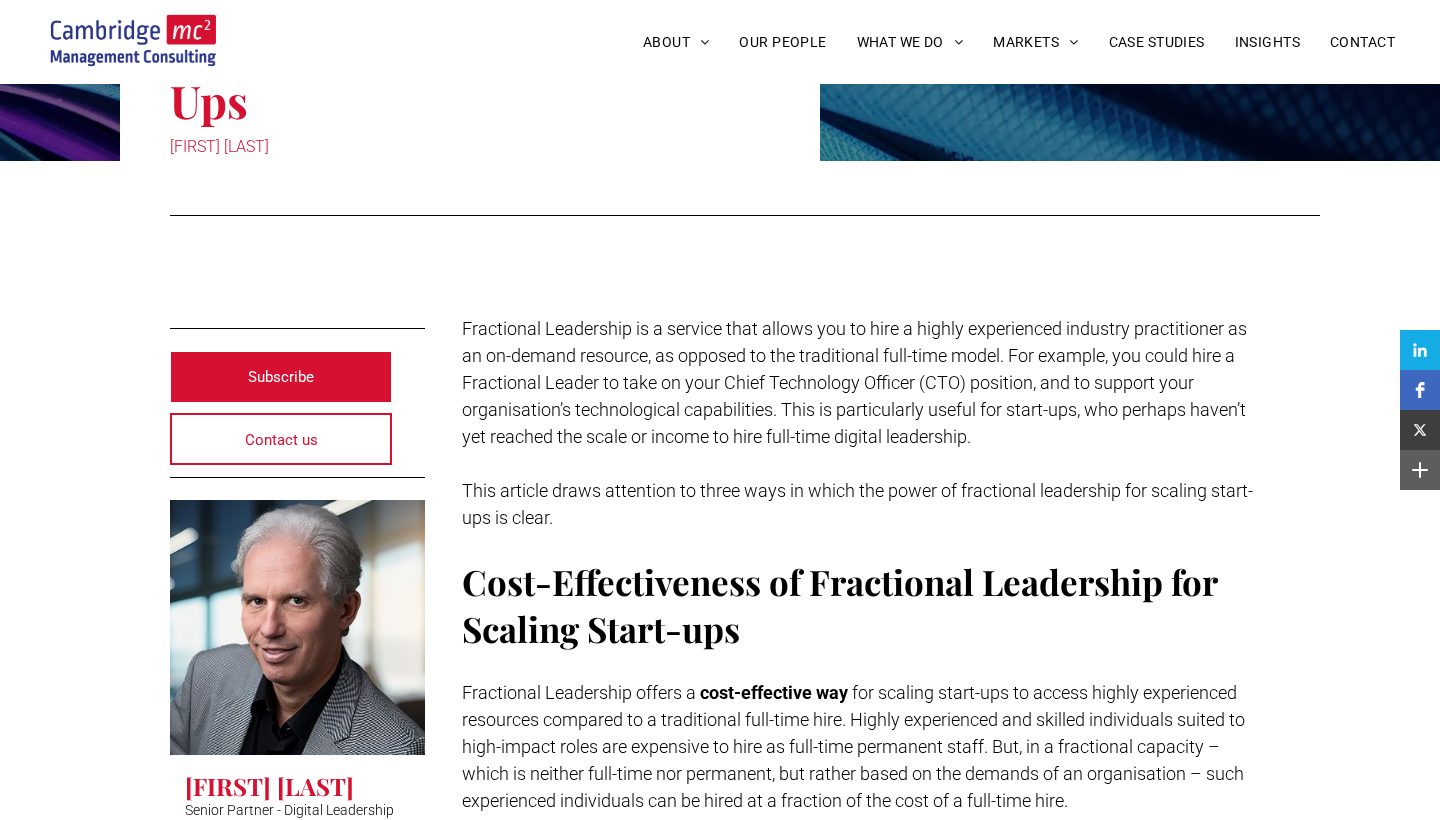 scroll, scrollTop: 321, scrollLeft: 0, axis: vertical 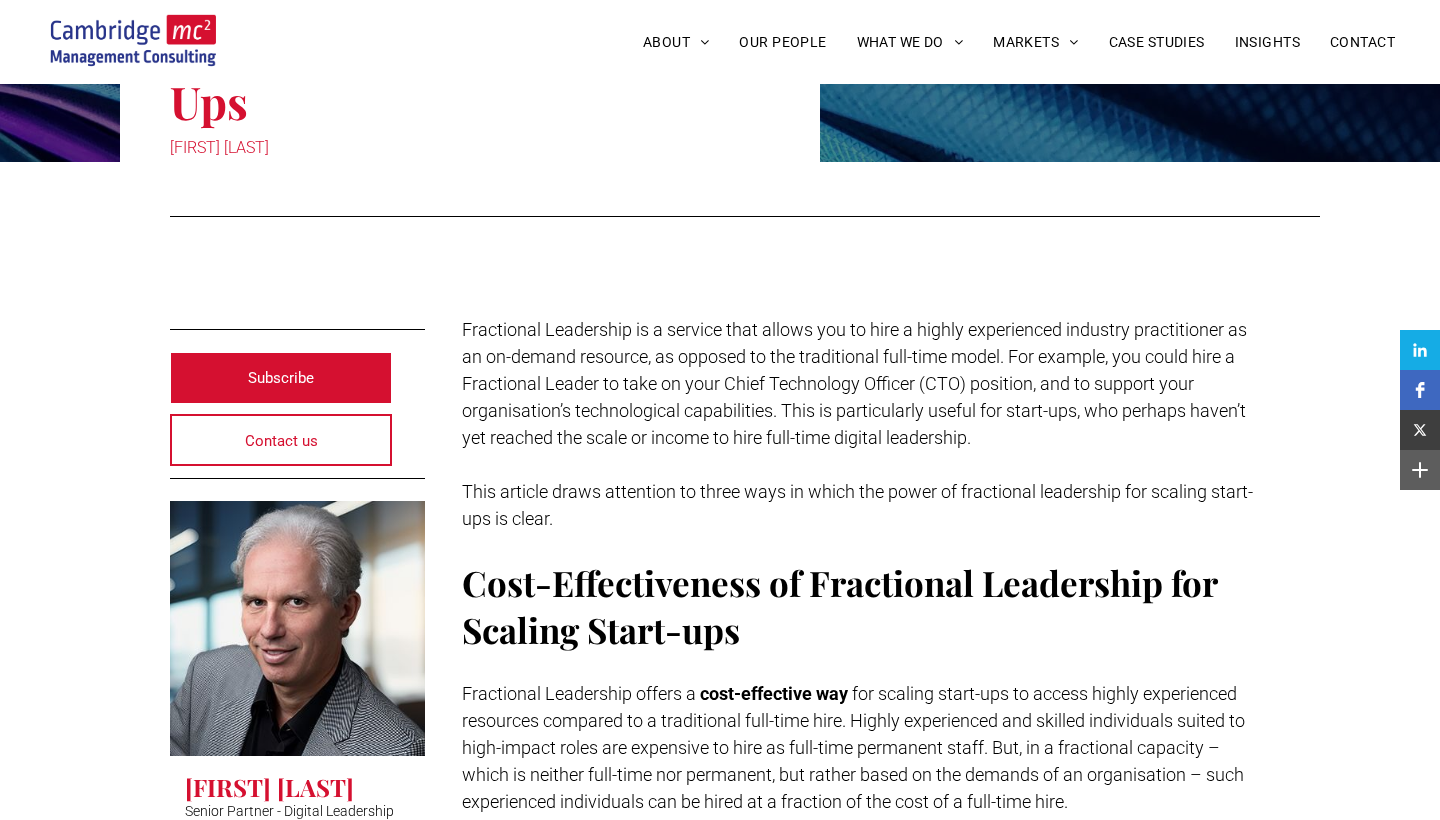 click on "Fractional Leadership is a service that allows you to hire a highly experienced industry practitioner as an on-demand resource, as opposed to the traditional full-time model. For example, you could hire a Fractional Leader to take on your Chief Technology Officer (CTO) position, and to support your organisation’s technological capabilities. This is particularly useful for start-ups, who perhaps haven’t yet reached the scale or income to hire full-time digital leadership." at bounding box center [854, 383] 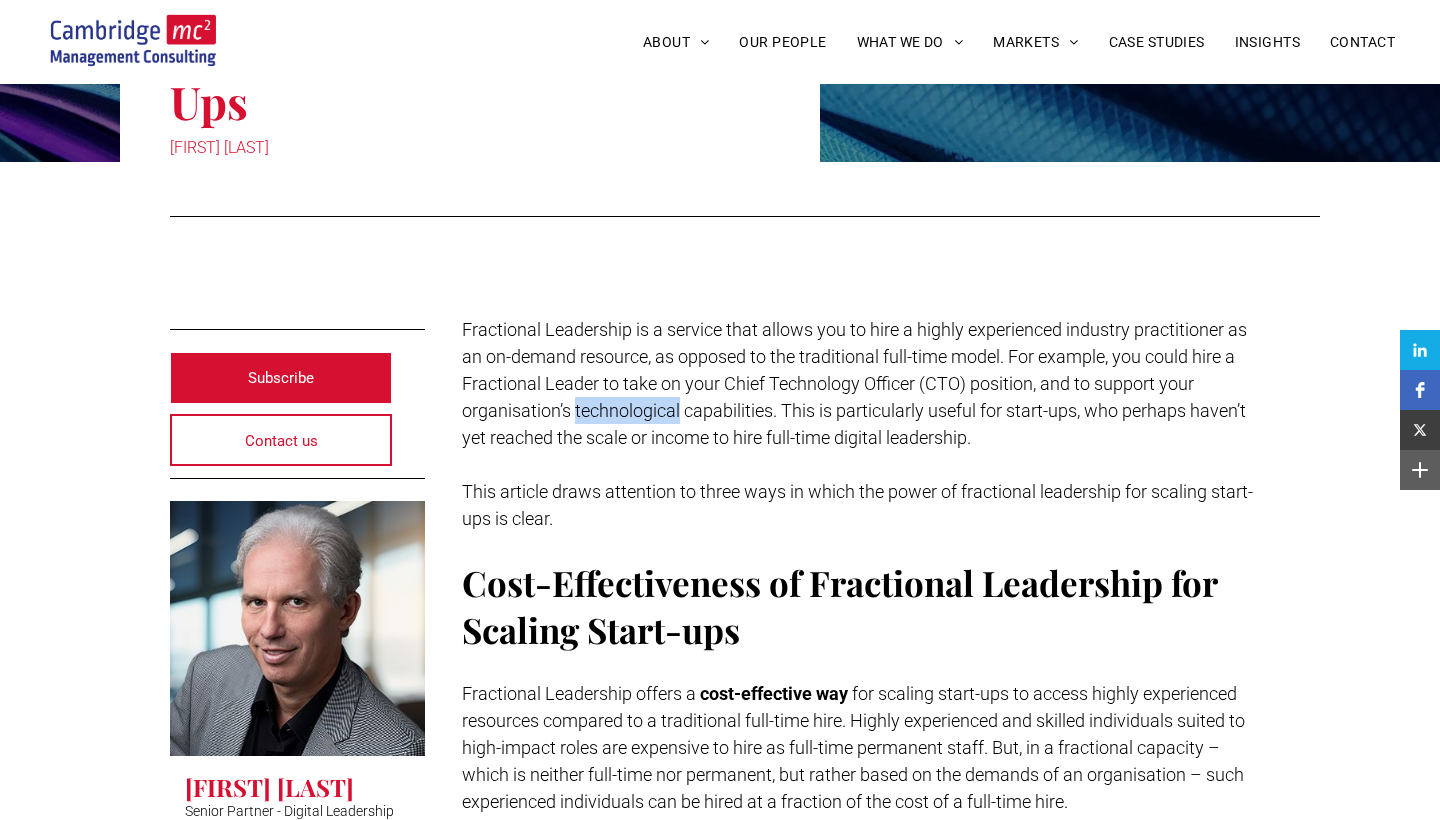 click on "Fractional Leadership is a service that allows you to hire a highly experienced industry practitioner as an on-demand resource, as opposed to the traditional full-time model. For example, you could hire a Fractional Leader to take on your Chief Technology Officer (CTO) position, and to support your organisation’s technological capabilities. This is particularly useful for start-ups, who perhaps haven’t yet reached the scale or income to hire full-time digital leadership." at bounding box center (854, 383) 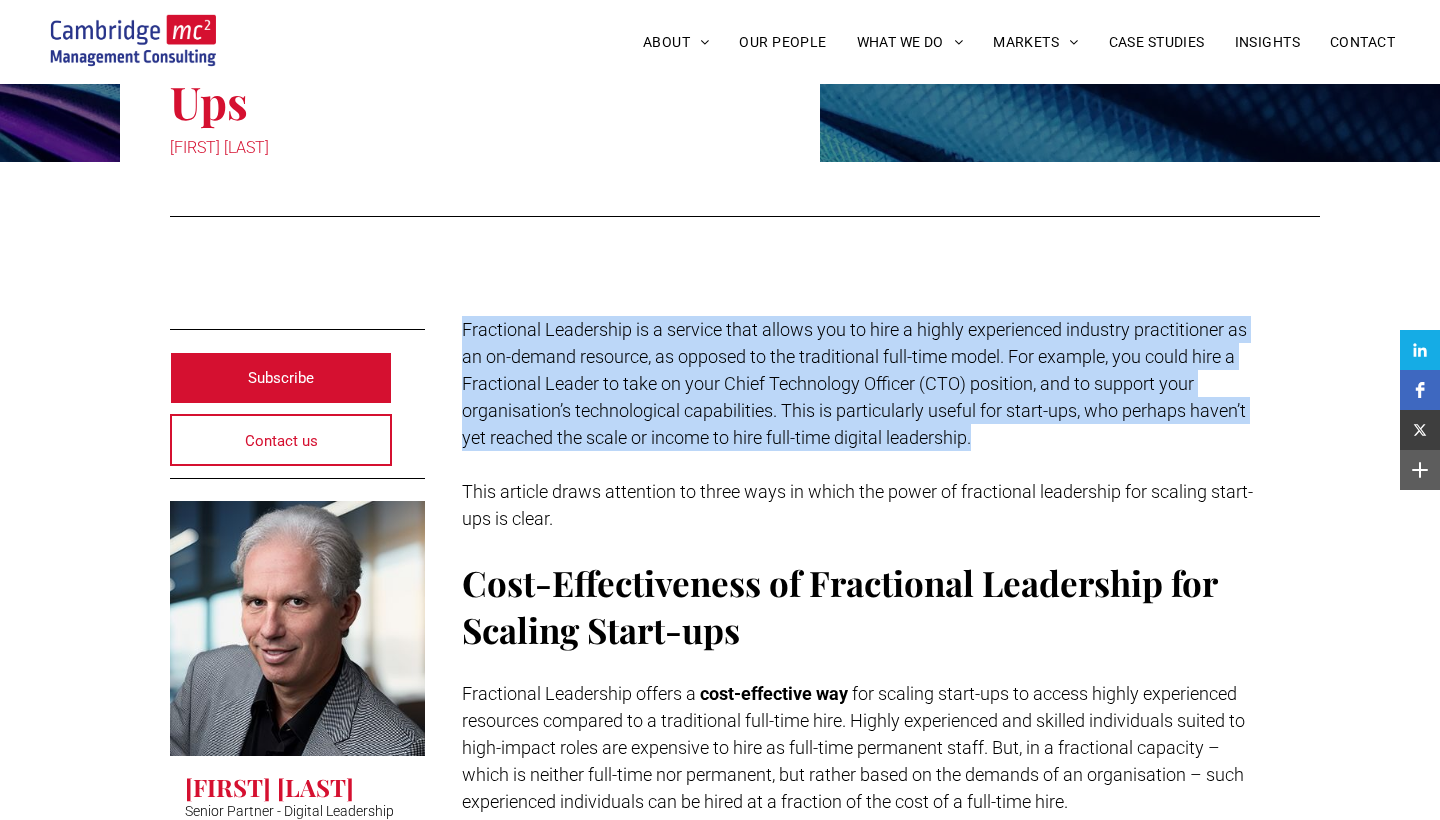 click on "Fractional Leadership is a service that allows you to hire a highly experienced industry practitioner as an on-demand resource, as opposed to the traditional full-time model. For example, you could hire a Fractional Leader to take on your Chief Technology Officer (CTO) position, and to support your organisation’s technological capabilities. This is particularly useful for start-ups, who perhaps haven’t yet reached the scale or income to hire full-time digital leadership." at bounding box center [854, 383] 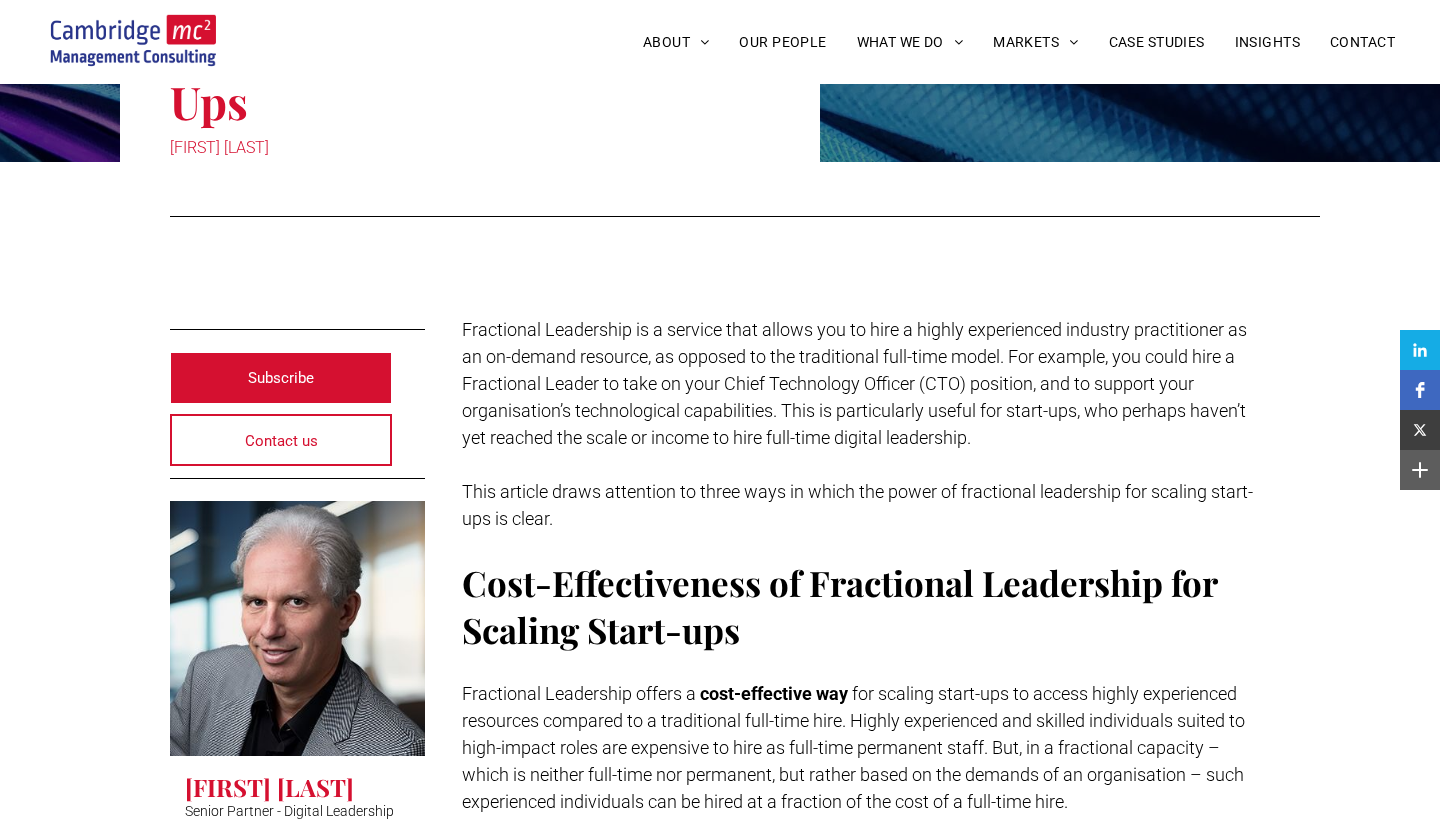 click on "Fractional Leadership is a service that allows you to hire a highly experienced industry practitioner as an on-demand resource, as opposed to the traditional full-time model. For example, you could hire a Fractional Leader to take on your Chief Technology Officer (CTO) position, and to support your organisation’s technological capabilities. This is particularly useful for start-ups, who perhaps haven’t yet reached the scale or income to hire full-time digital leadership." at bounding box center (854, 383) 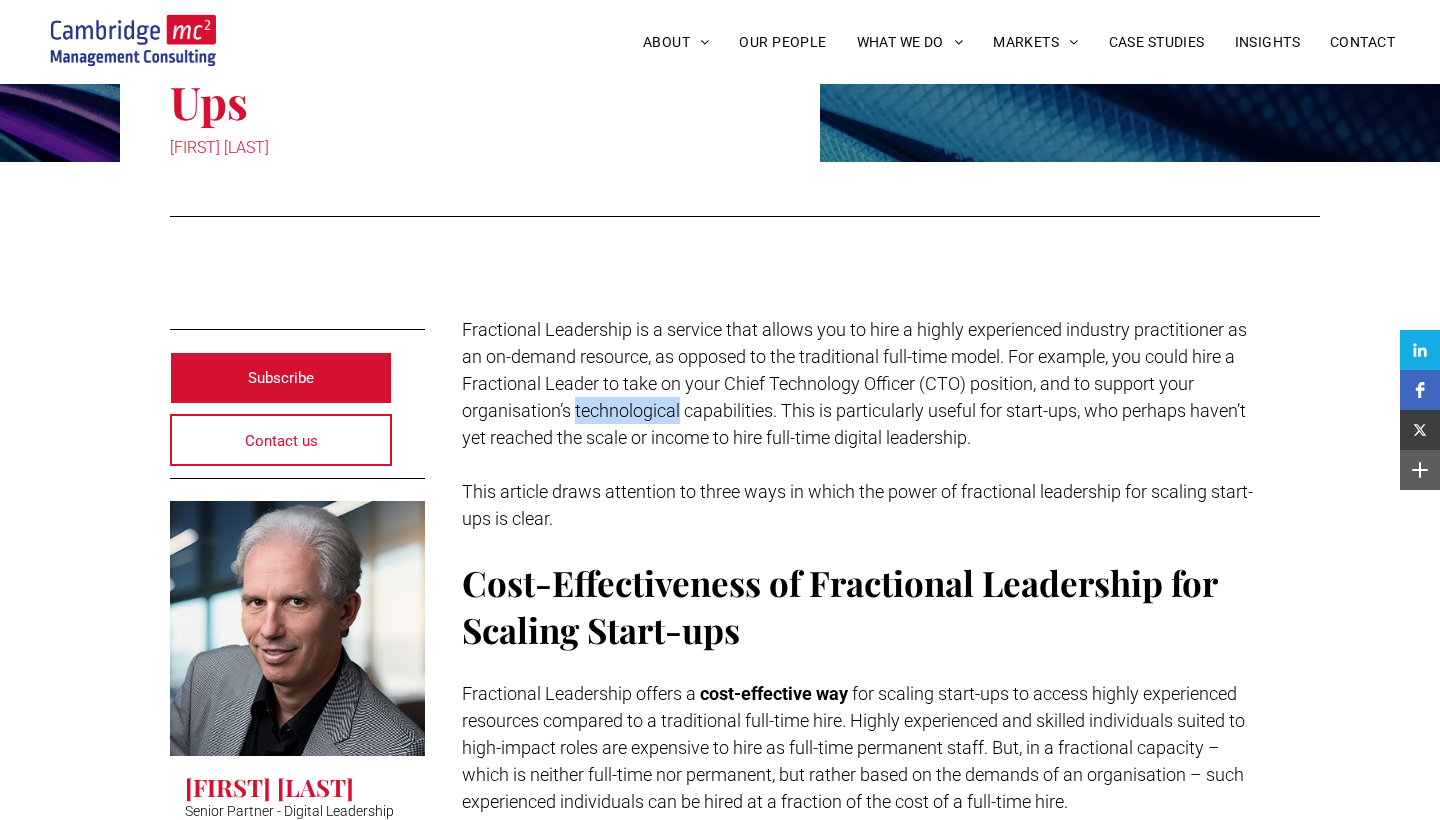 click on "Fractional Leadership is a service that allows you to hire a highly experienced industry practitioner as an on-demand resource, as opposed to the traditional full-time model. For example, you could hire a Fractional Leader to take on your Chief Technology Officer (CTO) position, and to support your organisation’s technological capabilities. This is particularly useful for start-ups, who perhaps haven’t yet reached the scale or income to hire full-time digital leadership." at bounding box center [854, 383] 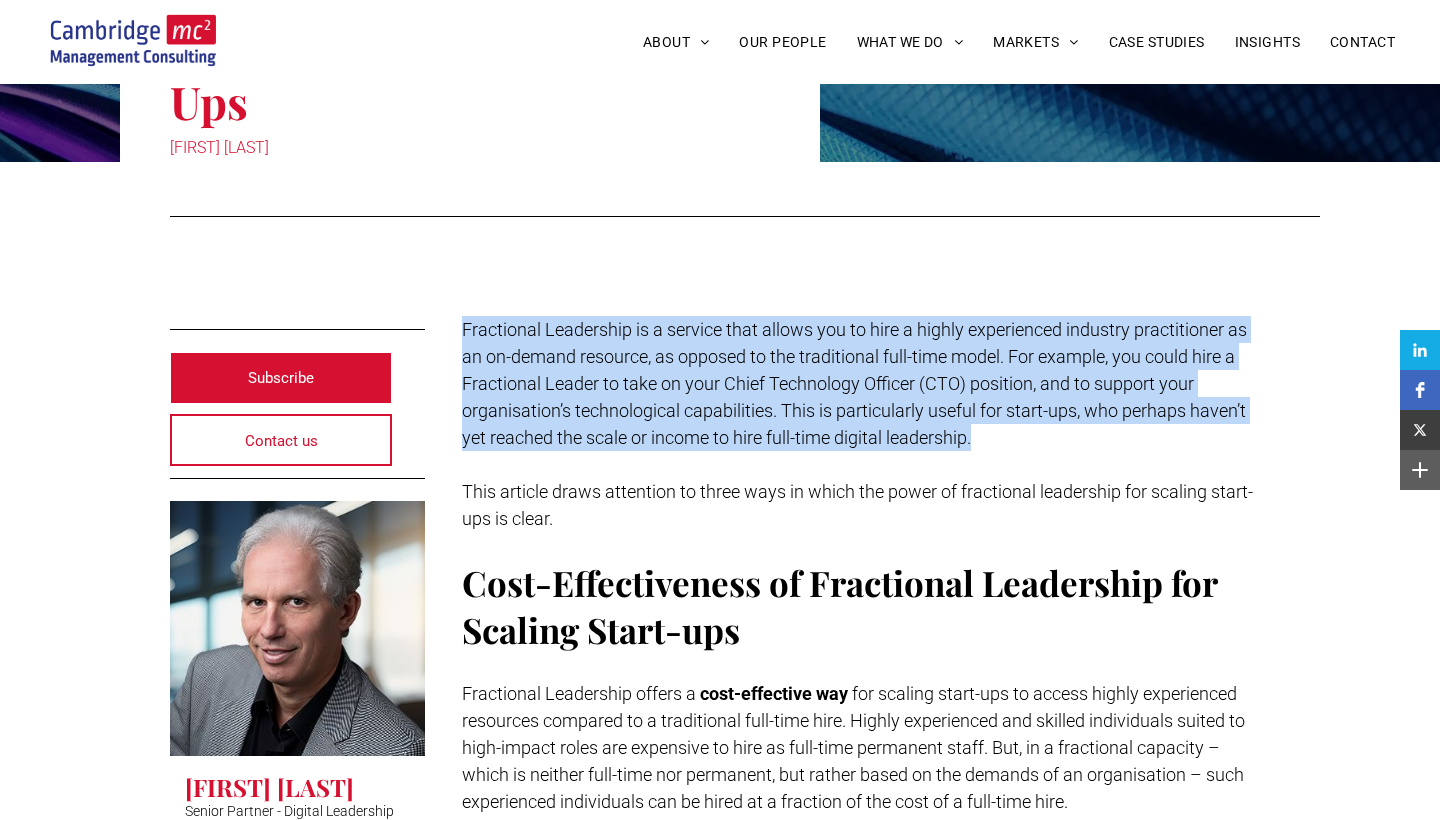 click on "Fractional Leadership is a service that allows you to hire a highly experienced industry practitioner as an on-demand resource, as opposed to the traditional full-time model. For example, you could hire a Fractional Leader to take on your Chief Technology Officer (CTO) position, and to support your organisation’s technological capabilities. This is particularly useful for start-ups, who perhaps haven’t yet reached the scale or income to hire full-time digital leadership." at bounding box center (854, 383) 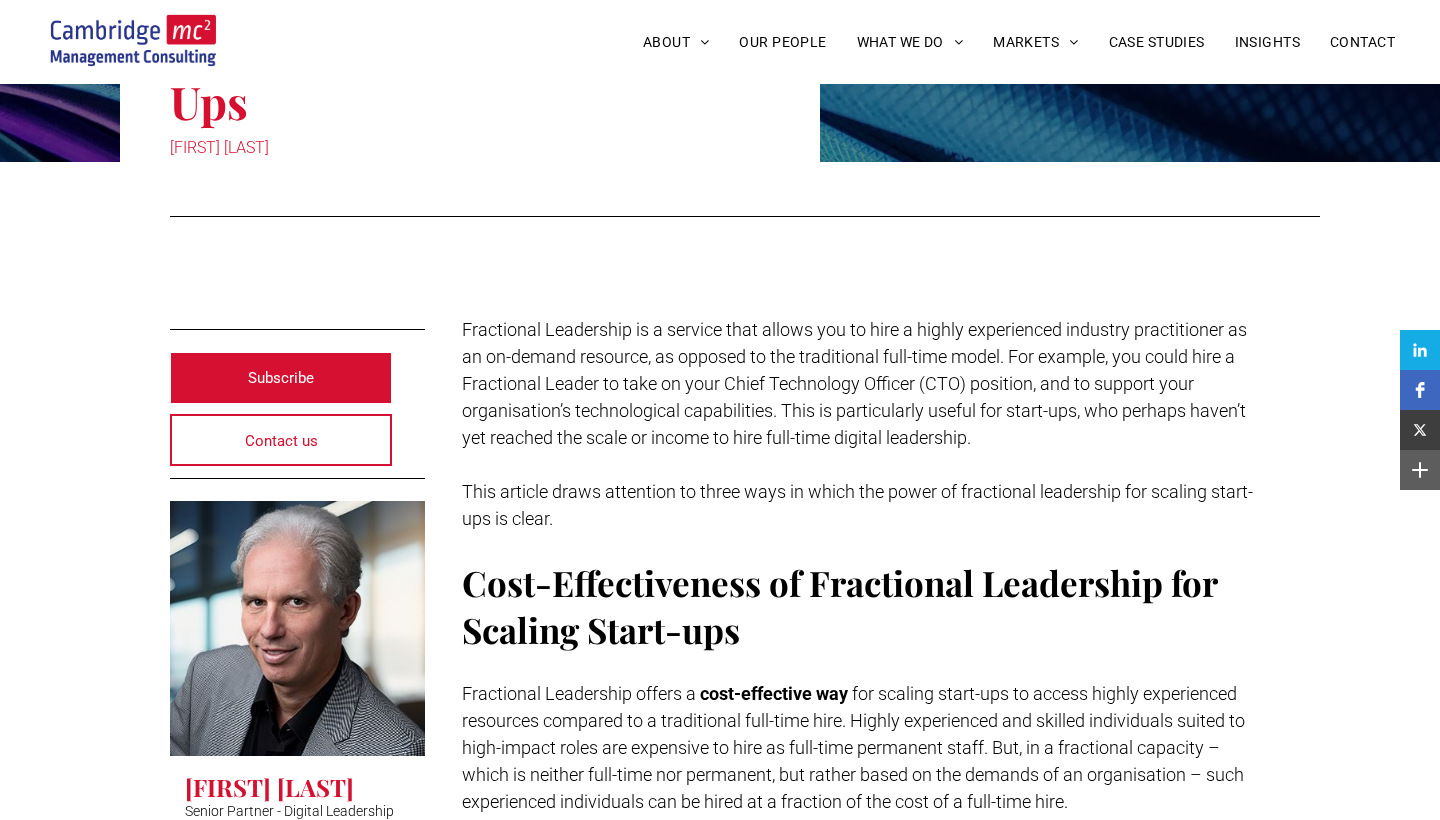 click on "Fractional Leadership is a service that allows you to hire a highly experienced industry practitioner as an on-demand resource, as opposed to the traditional full-time model. For example, you could hire a Fractional Leader to take on your Chief Technology Officer (CTO) position, and to support your organisation’s technological capabilities. This is particularly useful for start-ups, who perhaps haven’t yet reached the scale or income to hire full-time digital leadership." at bounding box center [854, 383] 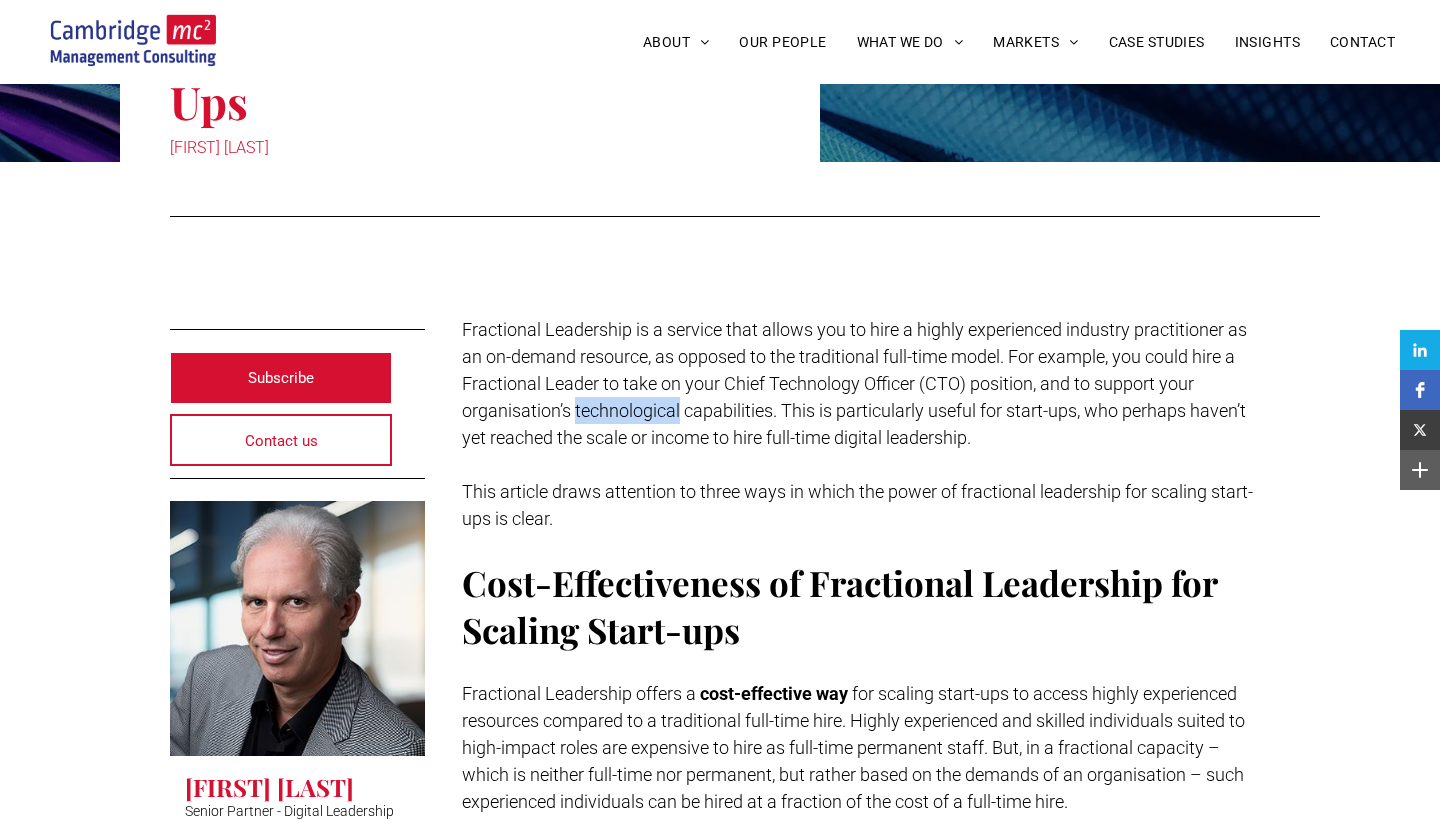 click on "Fractional Leadership is a service that allows you to hire a highly experienced industry practitioner as an on-demand resource, as opposed to the traditional full-time model. For example, you could hire a Fractional Leader to take on your Chief Technology Officer (CTO) position, and to support your organisation’s technological capabilities. This is particularly useful for start-ups, who perhaps haven’t yet reached the scale or income to hire full-time digital leadership." at bounding box center (854, 383) 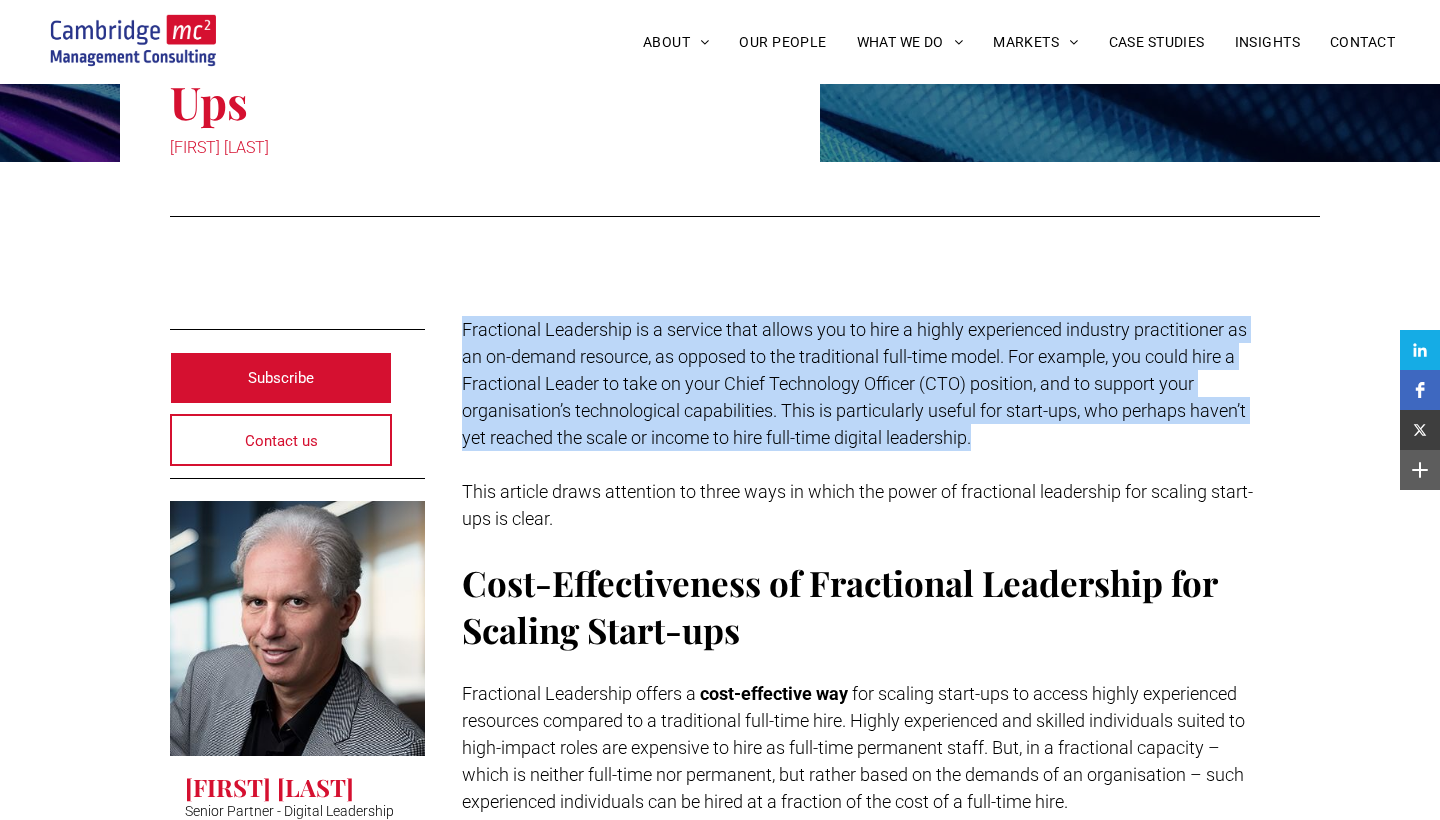click on "Fractional Leadership is a service that allows you to hire a highly experienced industry practitioner as an on-demand resource, as opposed to the traditional full-time model. For example, you could hire a Fractional Leader to take on your Chief Technology Officer (CTO) position, and to support your organisation’s technological capabilities. This is particularly useful for start-ups, who perhaps haven’t yet reached the scale or income to hire full-time digital leadership." at bounding box center [854, 383] 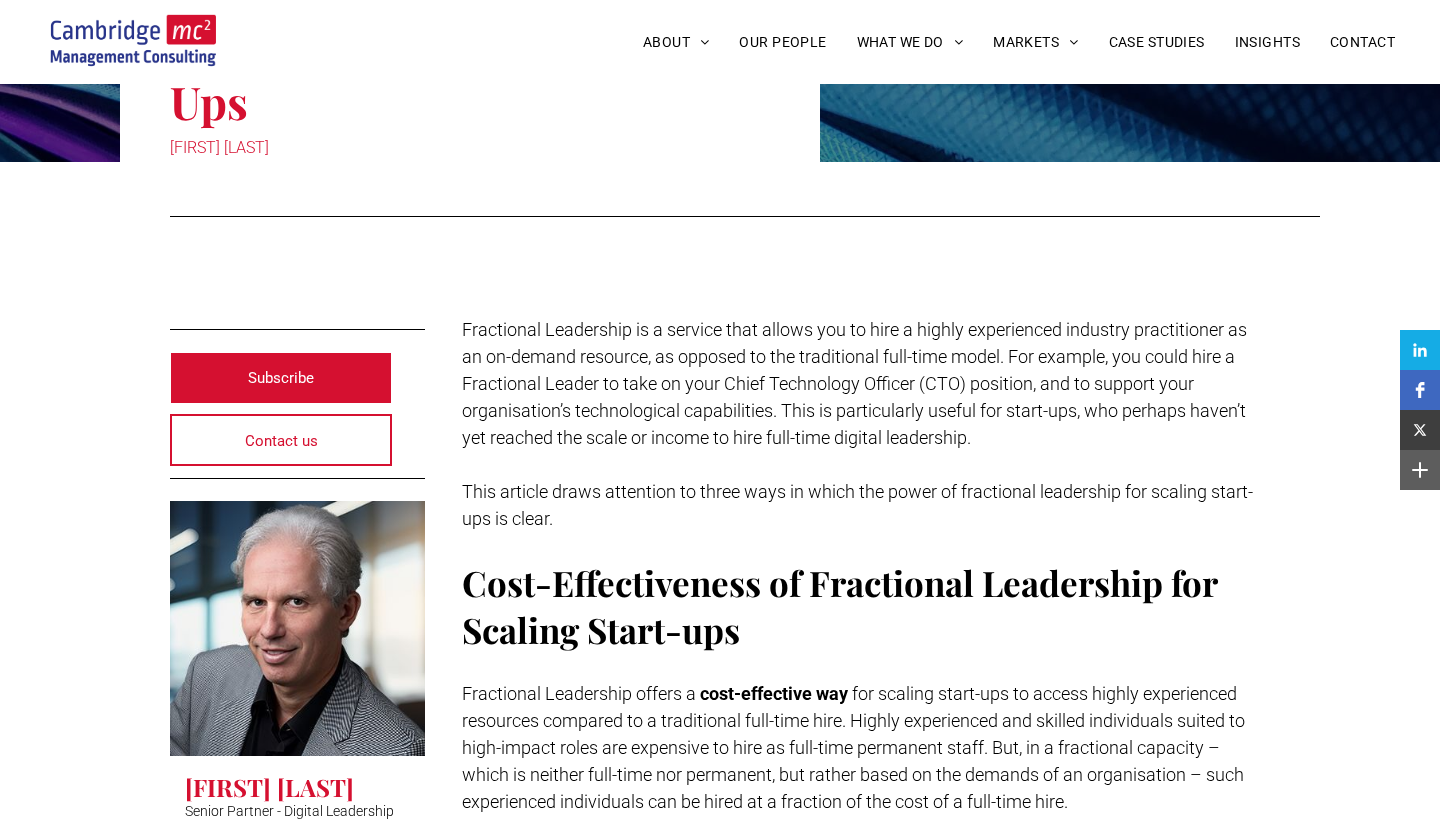 click on "Fractional Leadership is a service that allows you to hire a highly experienced industry practitioner as an on-demand resource, as opposed to the traditional full-time model. For example, you could hire a Fractional Leader to take on your Chief Technology Officer (CTO) position, and to support your organisation’s technological capabilities. This is particularly useful for start-ups, who perhaps haven’t yet reached the scale or income to hire full-time digital leadership." at bounding box center (854, 383) 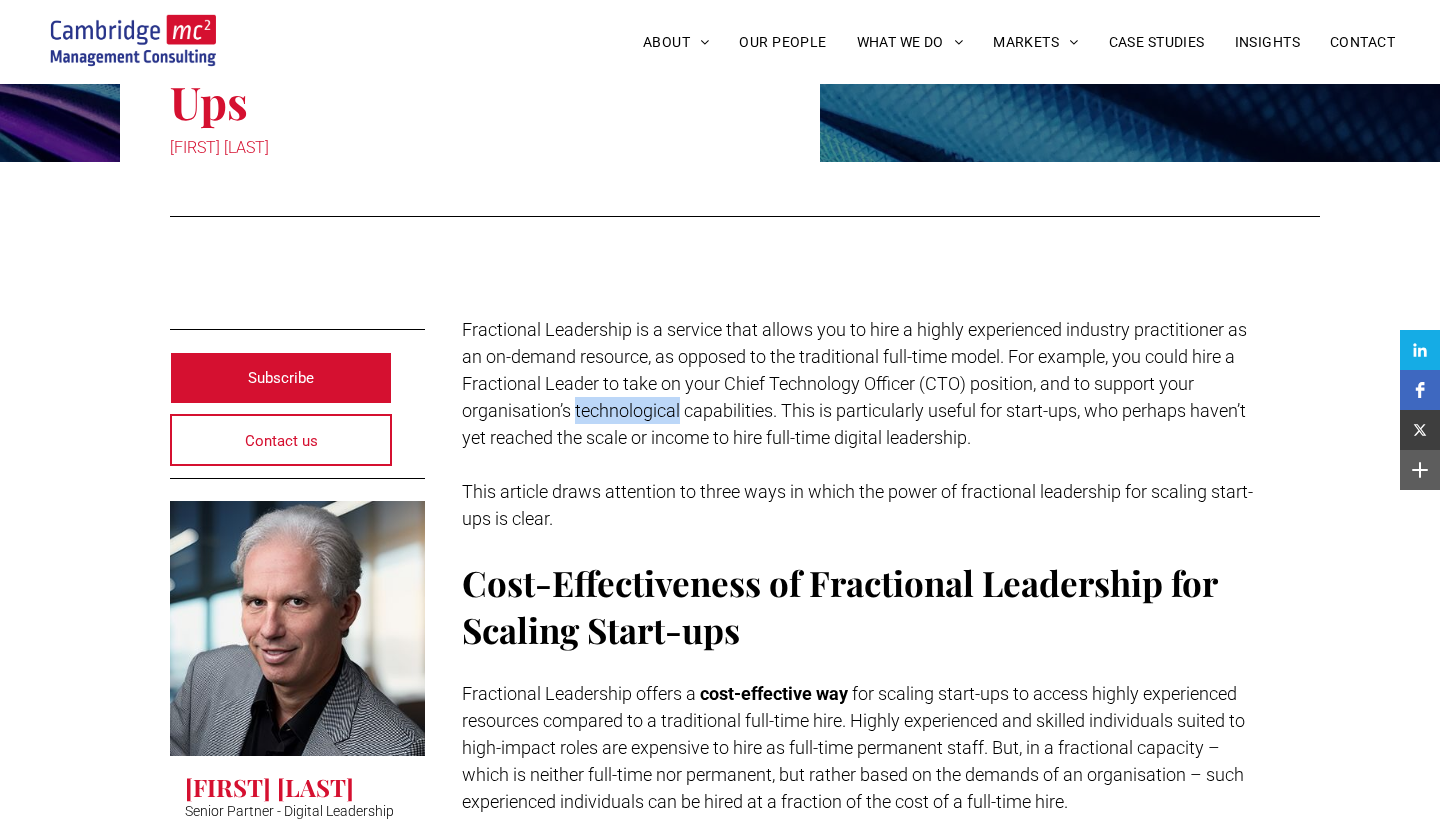 click on "Fractional Leadership is a service that allows you to hire a highly experienced industry practitioner as an on-demand resource, as opposed to the traditional full-time model. For example, you could hire a Fractional Leader to take on your Chief Technology Officer (CTO) position, and to support your organisation’s technological capabilities. This is particularly useful for start-ups, who perhaps haven’t yet reached the scale or income to hire full-time digital leadership." at bounding box center [854, 383] 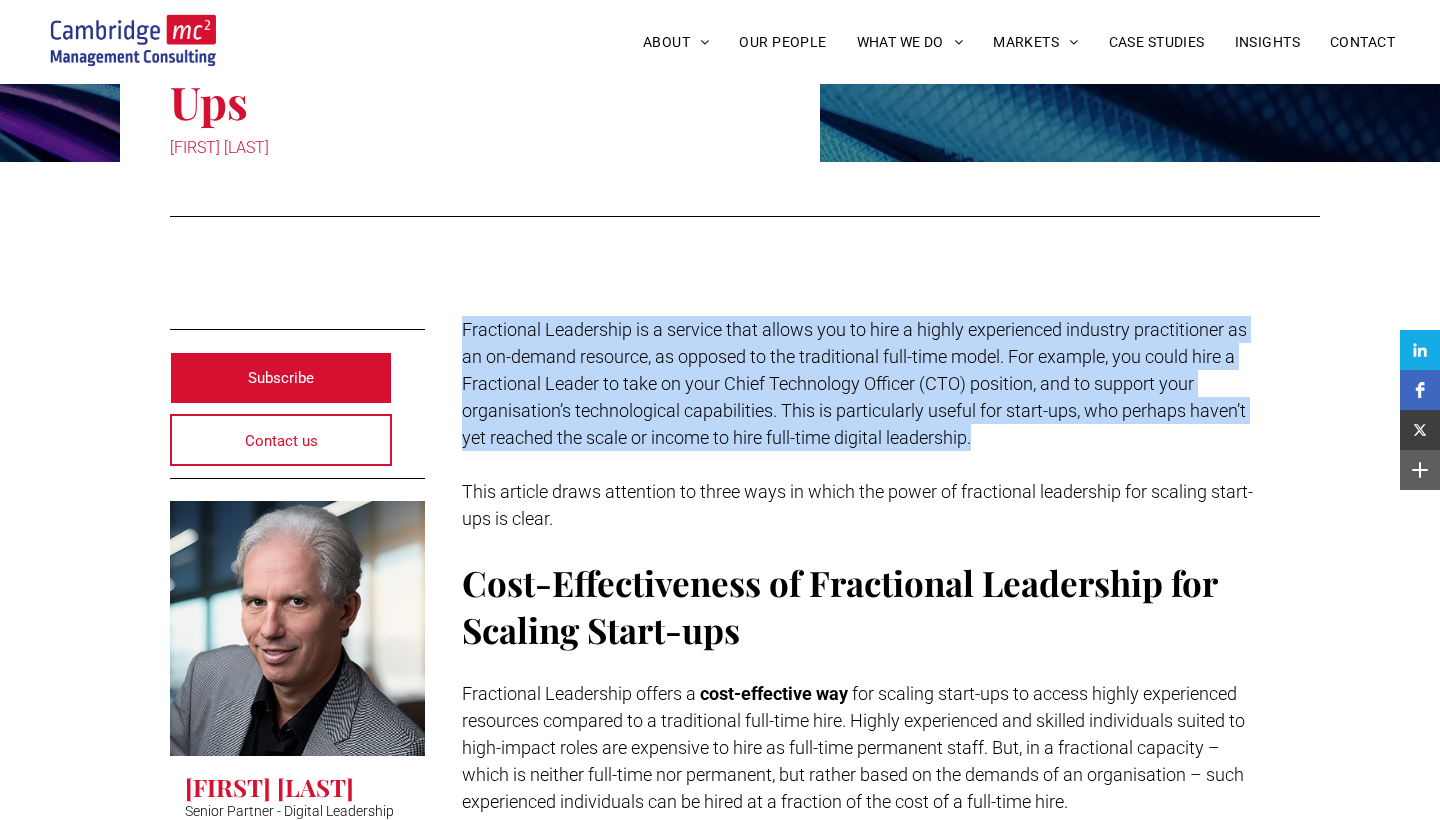 click on "Fractional Leadership is a service that allows you to hire a highly experienced industry practitioner as an on-demand resource, as opposed to the traditional full-time model. For example, you could hire a Fractional Leader to take on your Chief Technology Officer (CTO) position, and to support your organisation’s technological capabilities. This is particularly useful for start-ups, who perhaps haven’t yet reached the scale or income to hire full-time digital leadership." at bounding box center (854, 383) 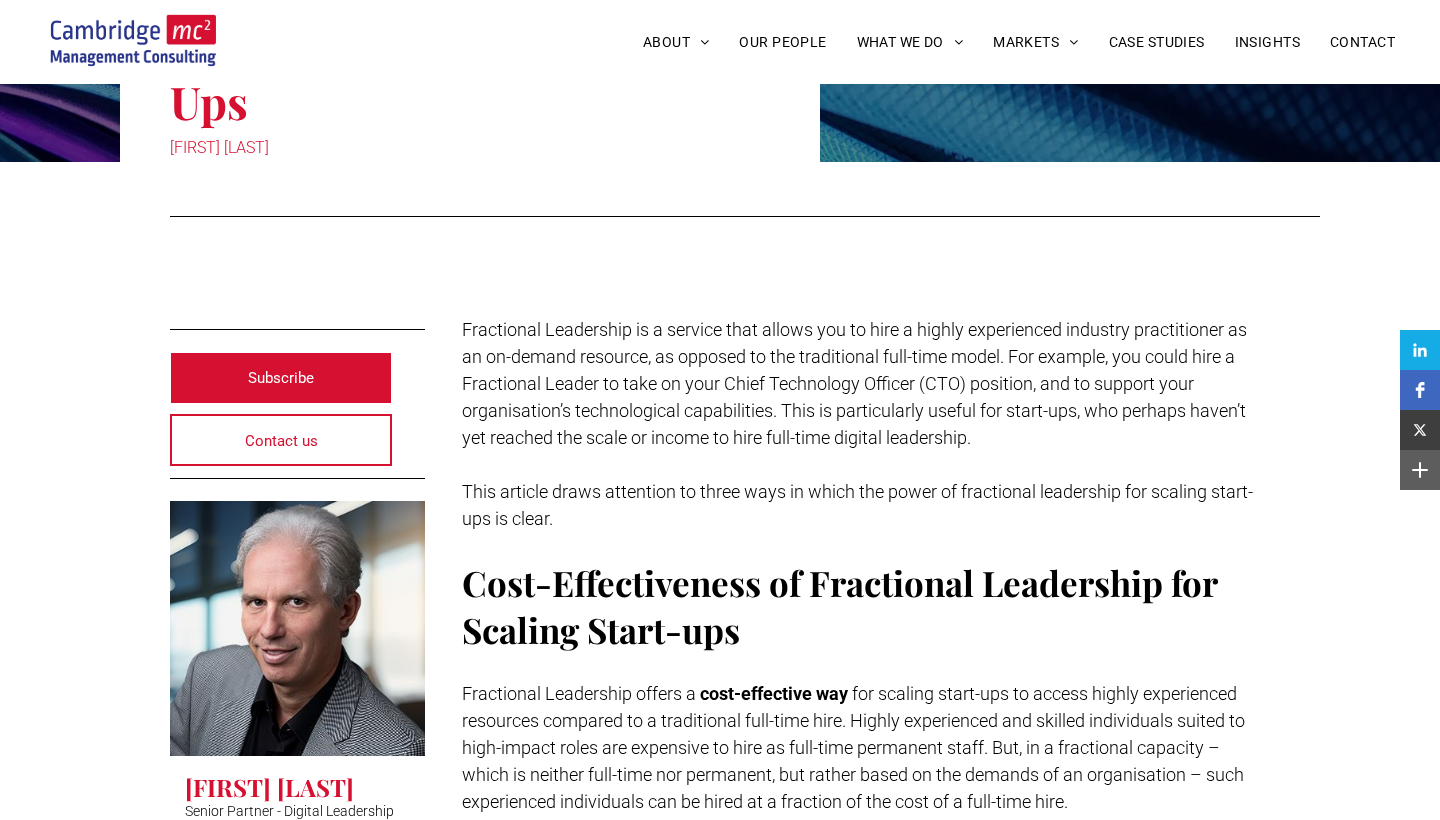click on "Fractional Leadership is a service that allows you to hire a highly experienced industry practitioner as an on-demand resource, as opposed to the traditional full-time model. For example, you could hire a Fractional Leader to take on your Chief Technology Officer (CTO) position, and to support your organisation’s technological capabilities. This is particularly useful for start-ups, who perhaps haven’t yet reached the scale or income to hire full-time digital leadership." at bounding box center (854, 383) 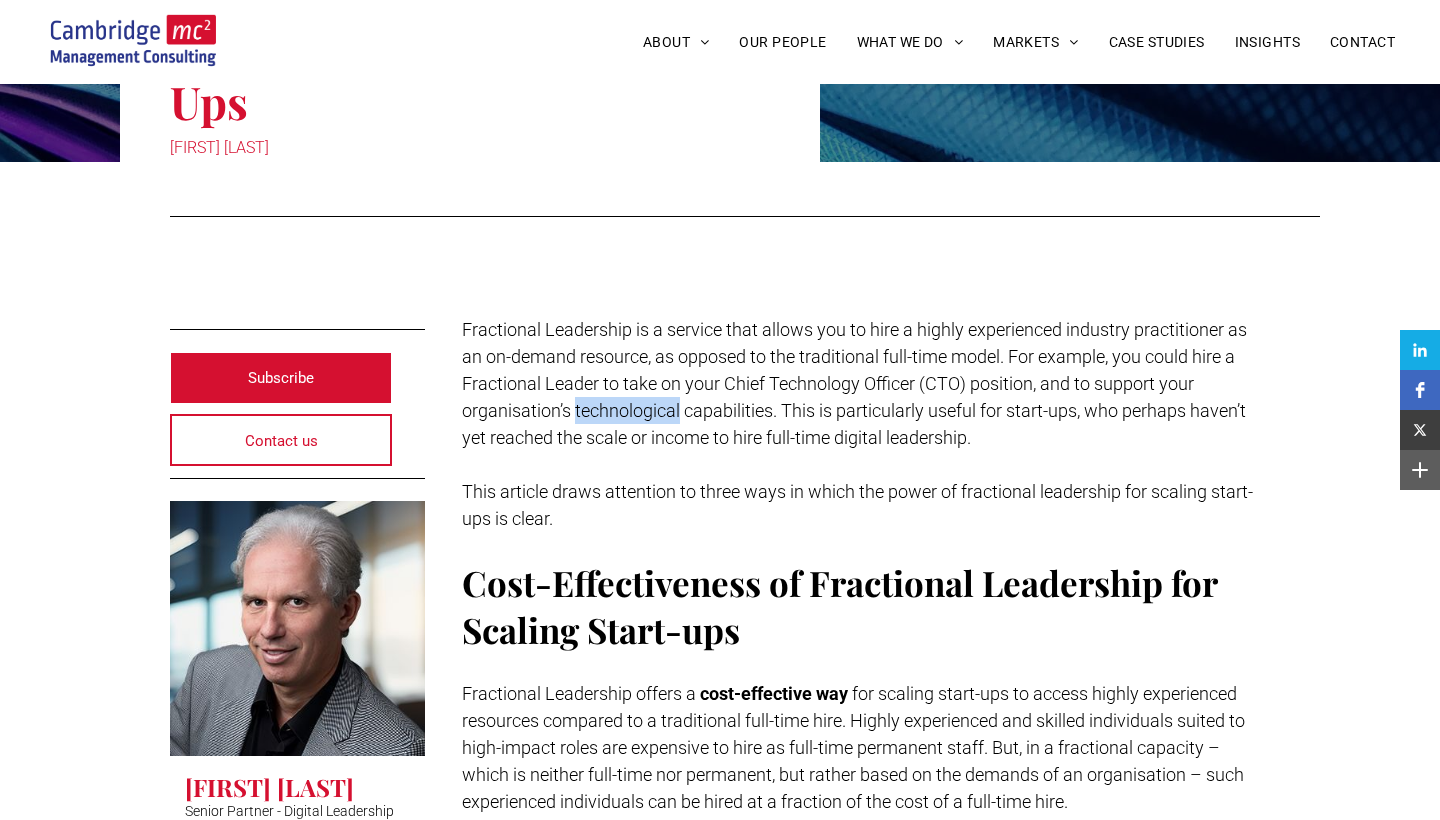 click on "Fractional Leadership is a service that allows you to hire a highly experienced industry practitioner as an on-demand resource, as opposed to the traditional full-time model. For example, you could hire a Fractional Leader to take on your Chief Technology Officer (CTO) position, and to support your organisation’s technological capabilities. This is particularly useful for start-ups, who perhaps haven’t yet reached the scale or income to hire full-time digital leadership." at bounding box center [854, 383] 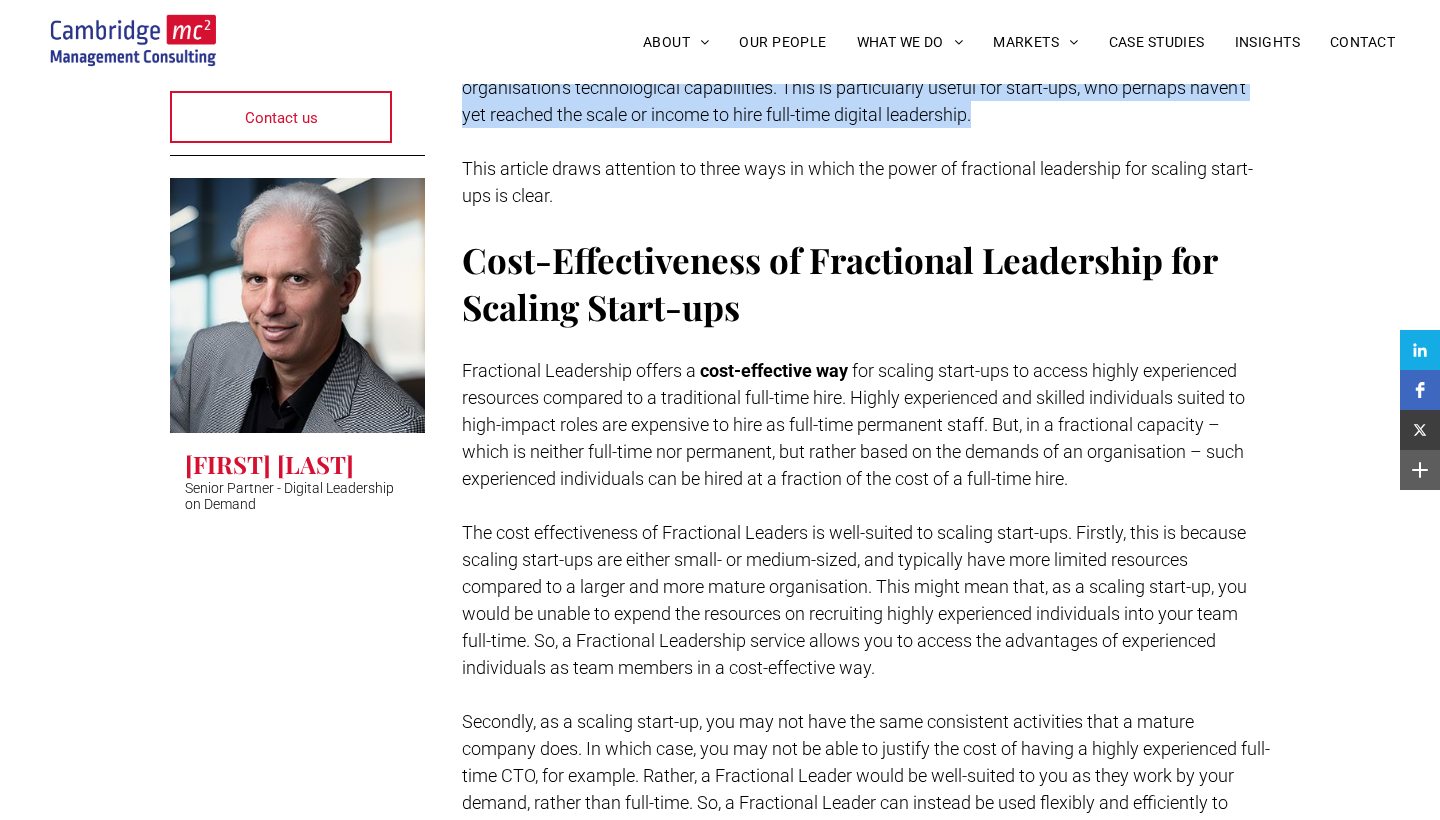 scroll, scrollTop: 638, scrollLeft: 0, axis: vertical 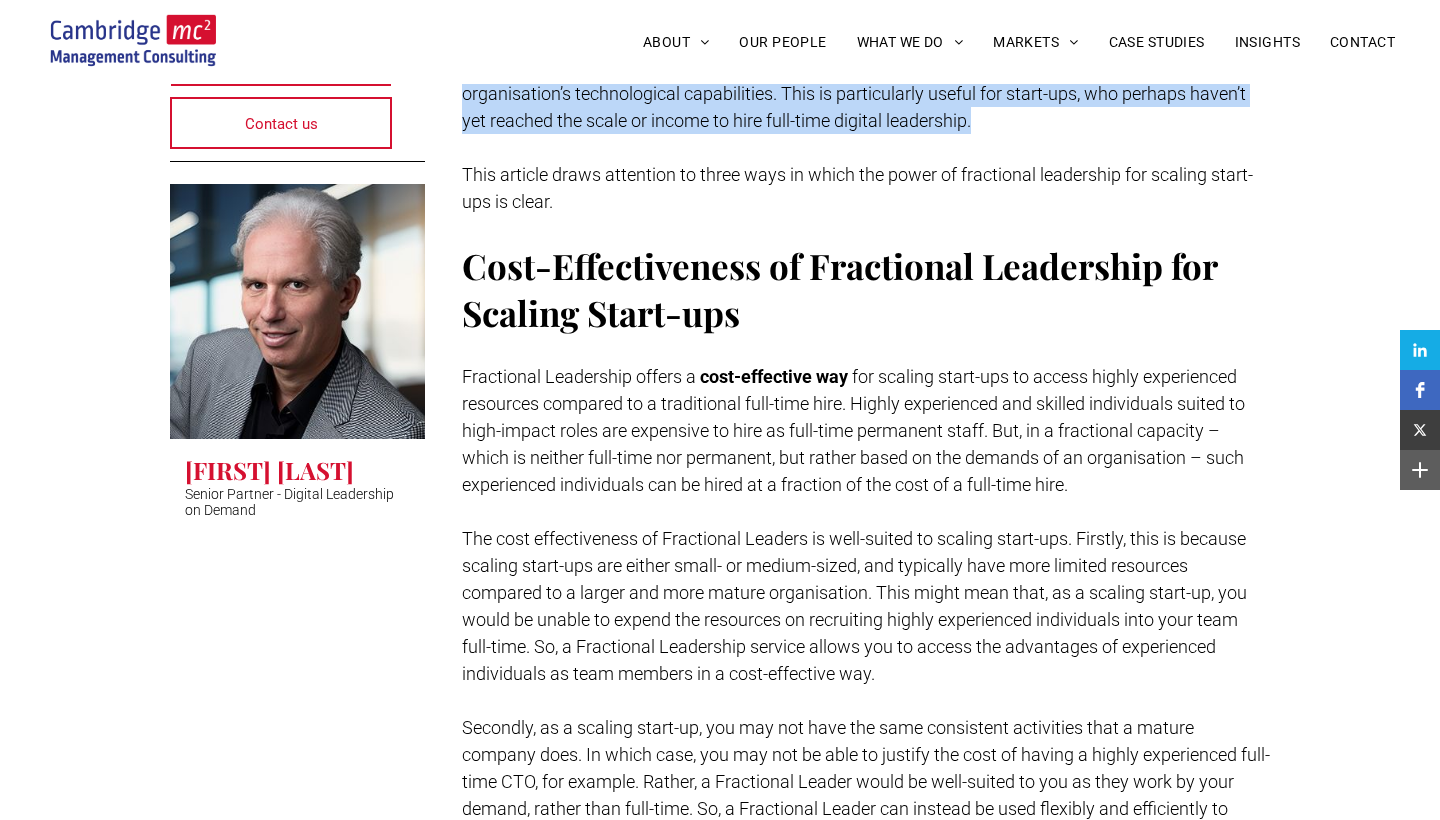click on "for scaling start-ups to access highly experienced resources compared to a traditional full-time hire. Highly experienced and skilled individuals suited to high-impact roles are expensive to hire as full-time permanent staff. But, in a fractional capacity – which is neither full-time nor permanent, but rather based on the demands of an organisation – such experienced individuals can be hired at a fraction of the cost of a full-time hire." at bounding box center [853, 430] 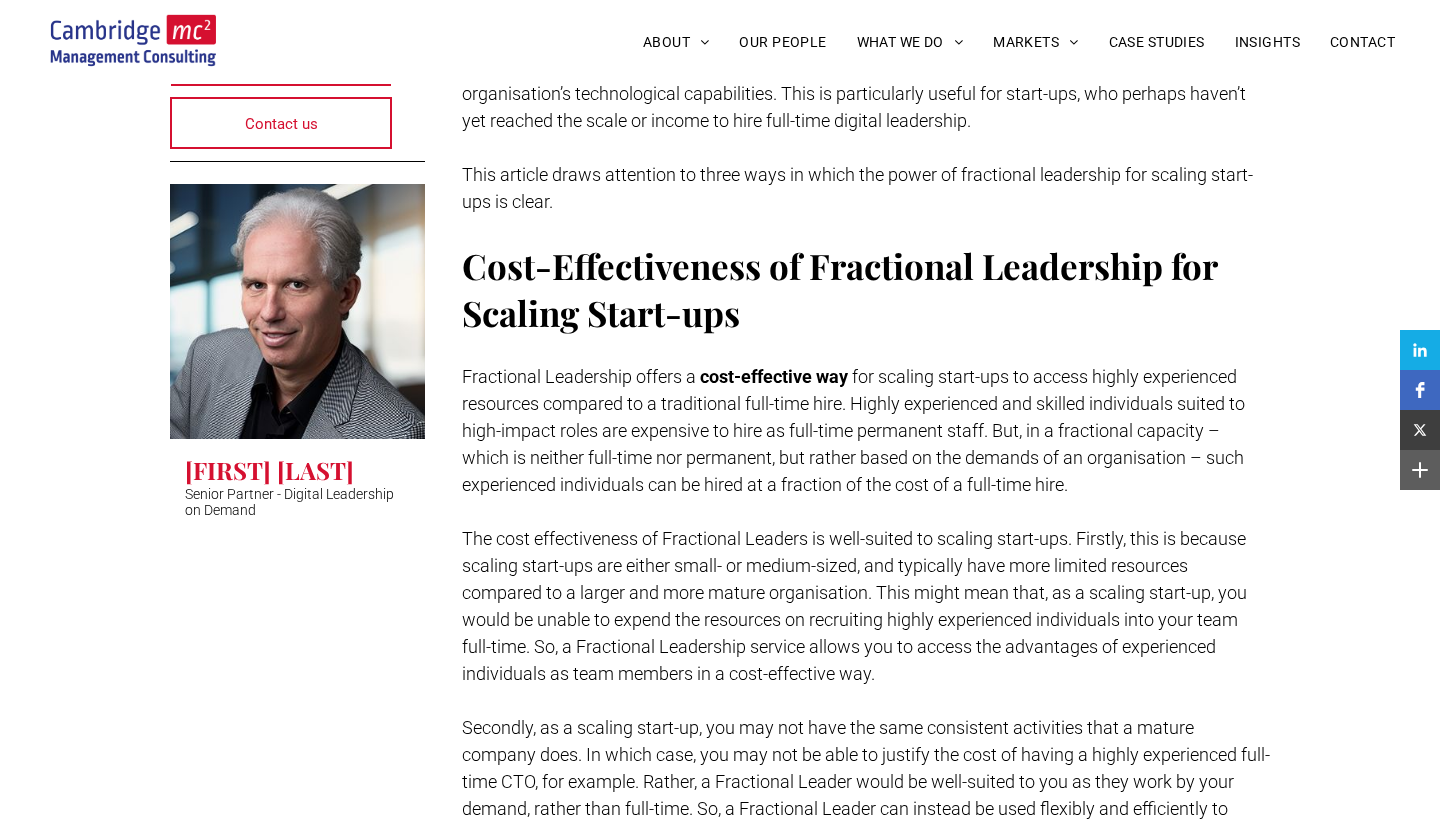 click on "for scaling start-ups to access highly experienced resources compared to a traditional full-time hire. Highly experienced and skilled individuals suited to high-impact roles are expensive to hire as full-time permanent staff. But, in a fractional capacity – which is neither full-time nor permanent, but rather based on the demands of an organisation – such experienced individuals can be hired at a fraction of the cost of a full-time hire." at bounding box center [853, 430] 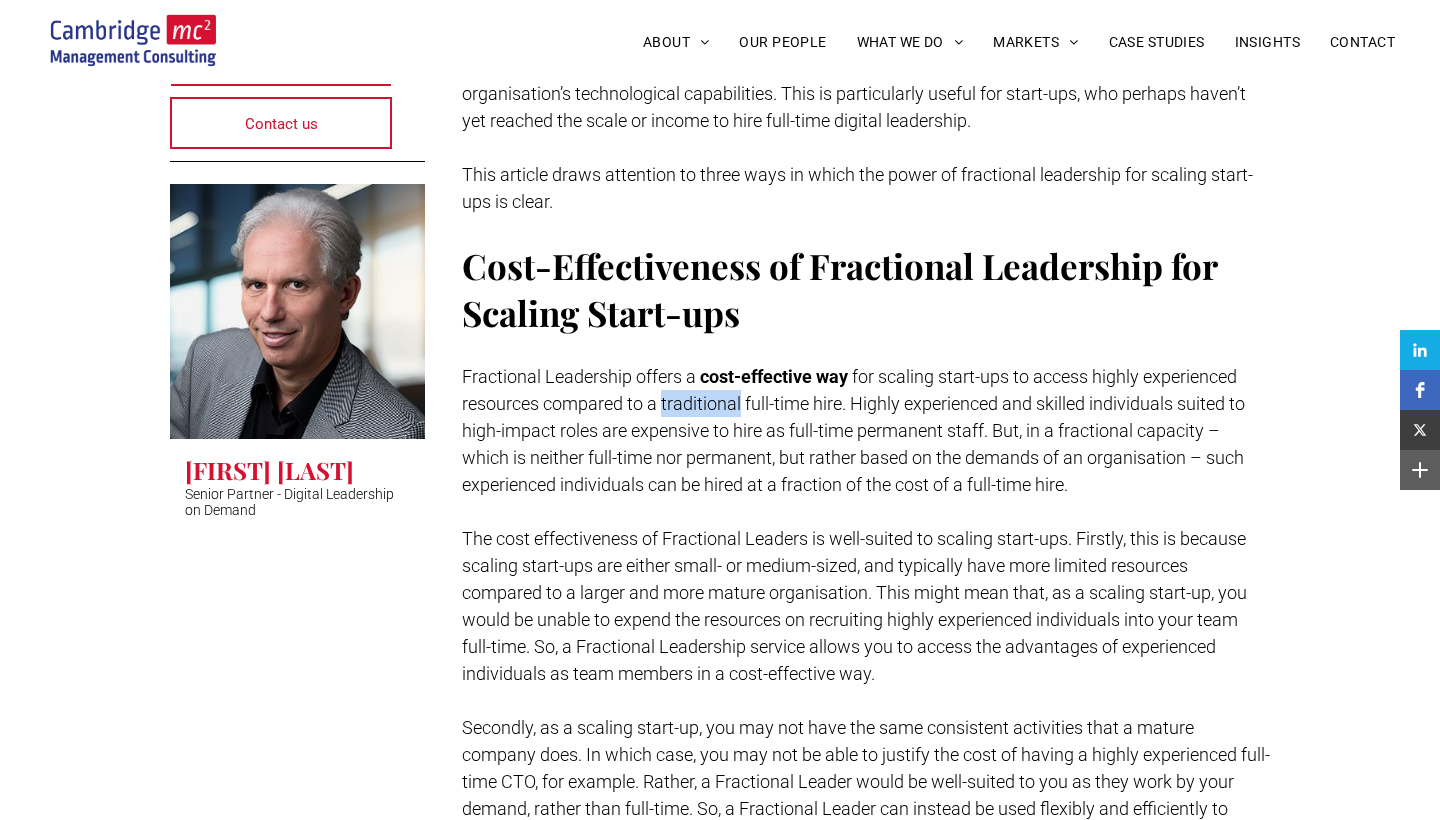 click on "for scaling start-ups to access highly experienced resources compared to a traditional full-time hire. Highly experienced and skilled individuals suited to high-impact roles are expensive to hire as full-time permanent staff. But, in a fractional capacity – which is neither full-time nor permanent, but rather based on the demands of an organisation – such experienced individuals can be hired at a fraction of the cost of a full-time hire." at bounding box center [853, 430] 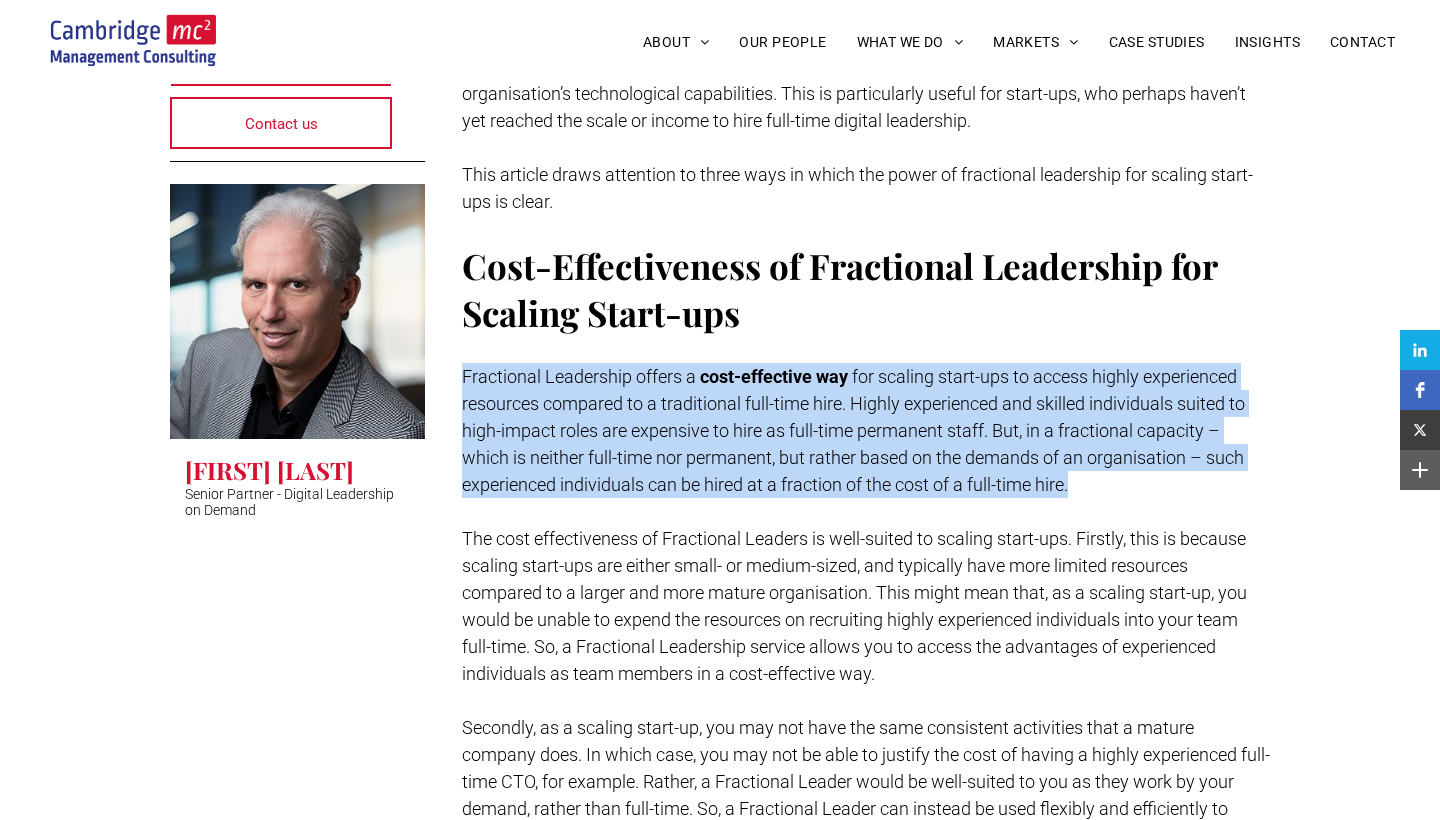 click on "for scaling start-ups to access highly experienced resources compared to a traditional full-time hire. Highly experienced and skilled individuals suited to high-impact roles are expensive to hire as full-time permanent staff. But, in a fractional capacity – which is neither full-time nor permanent, but rather based on the demands of an organisation – such experienced individuals can be hired at a fraction of the cost of a full-time hire." at bounding box center (853, 430) 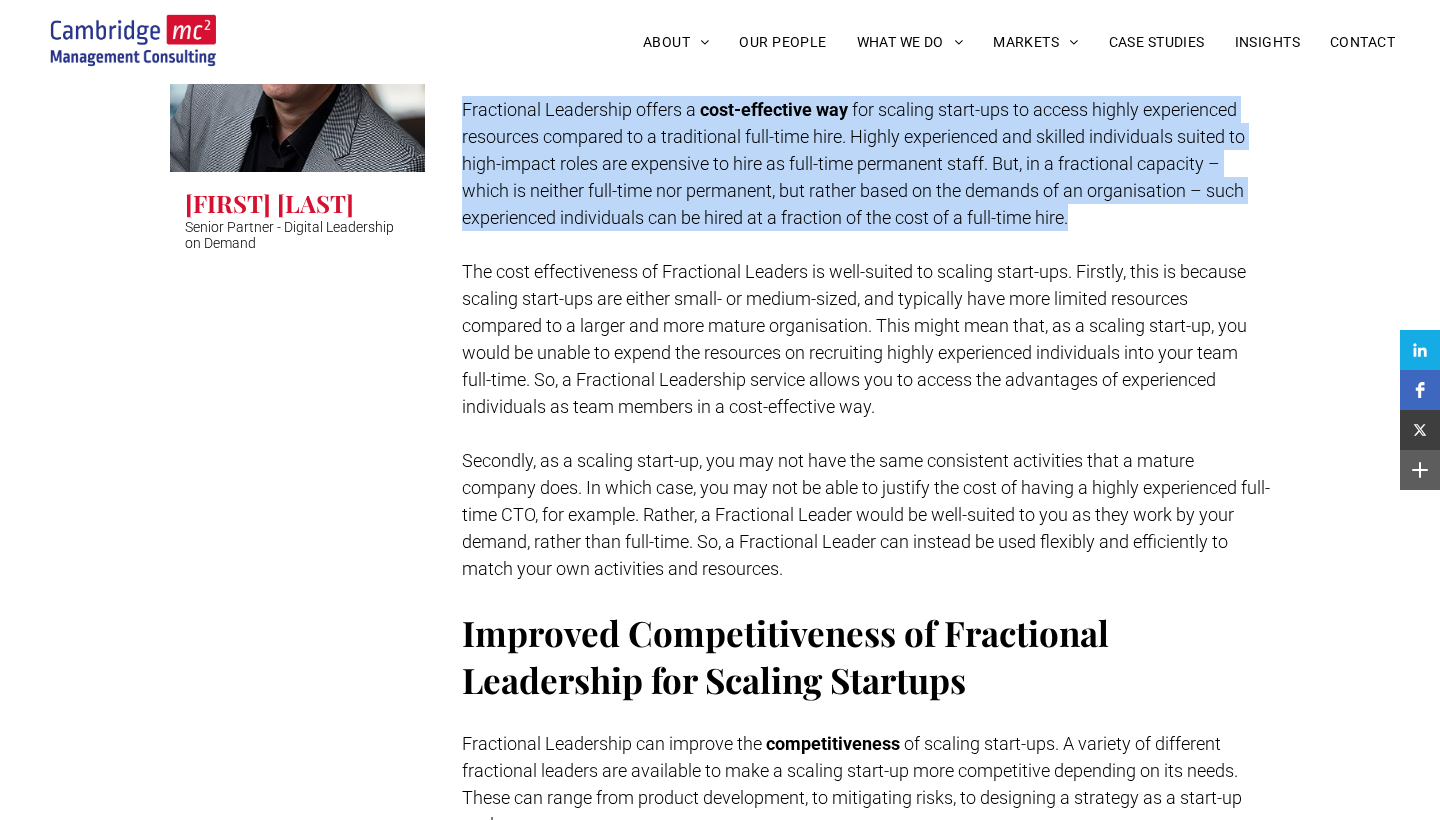 scroll, scrollTop: 901, scrollLeft: 0, axis: vertical 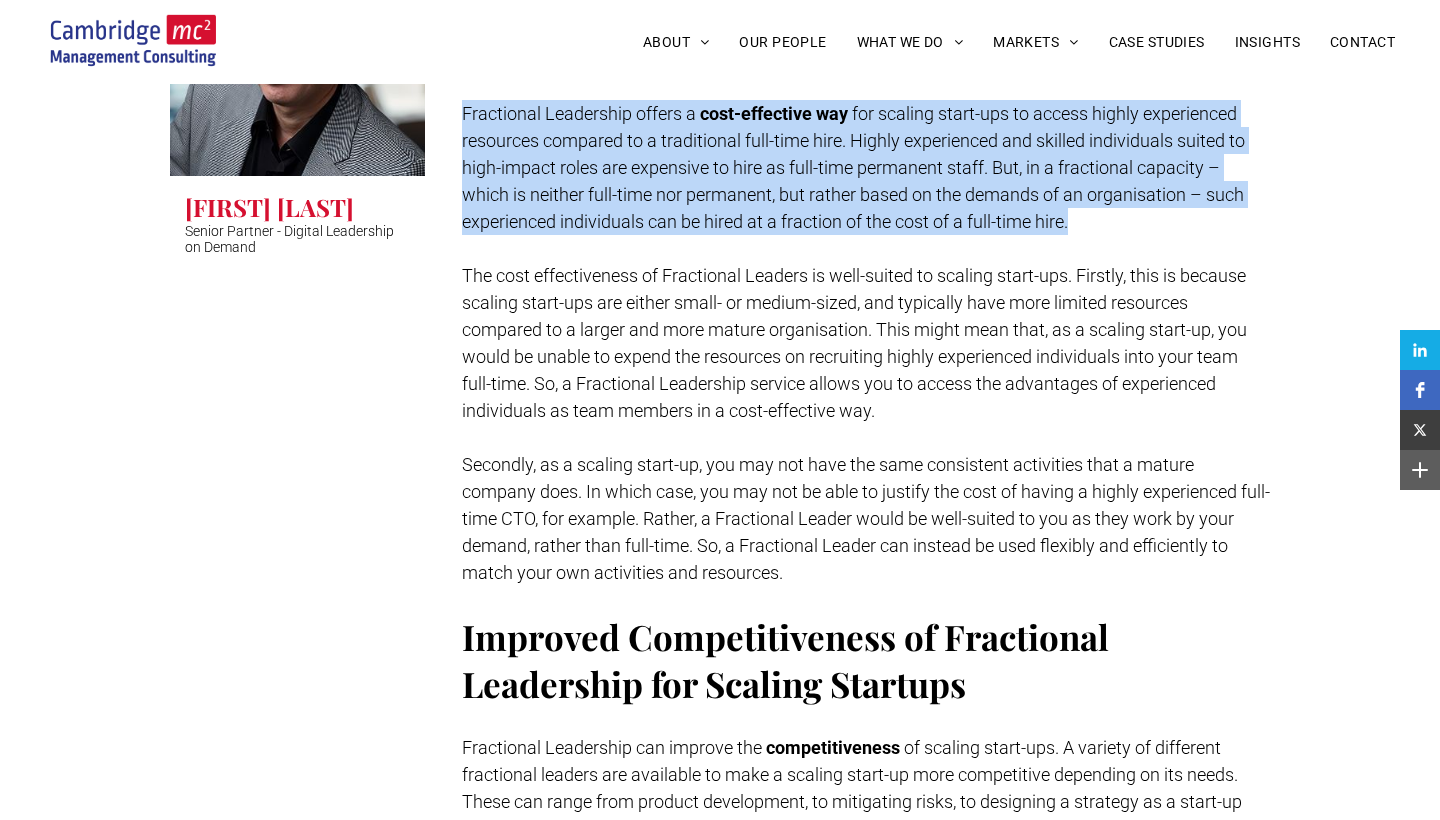 click on "The cost effectiveness of Fractional Leaders is well-suited to scaling start-ups. Firstly, this is because scaling start-ups are either small- or medium-sized, and typically have more limited resources compared to a larger and more mature organisation. This might mean that, as a scaling start-up, you would be unable to expend the resources on recruiting highly experienced individuals into your team full-time. So, a Fractional Leadership service allows you to access the advantages of experienced individuals as team members in a cost-effective way." at bounding box center [854, 343] 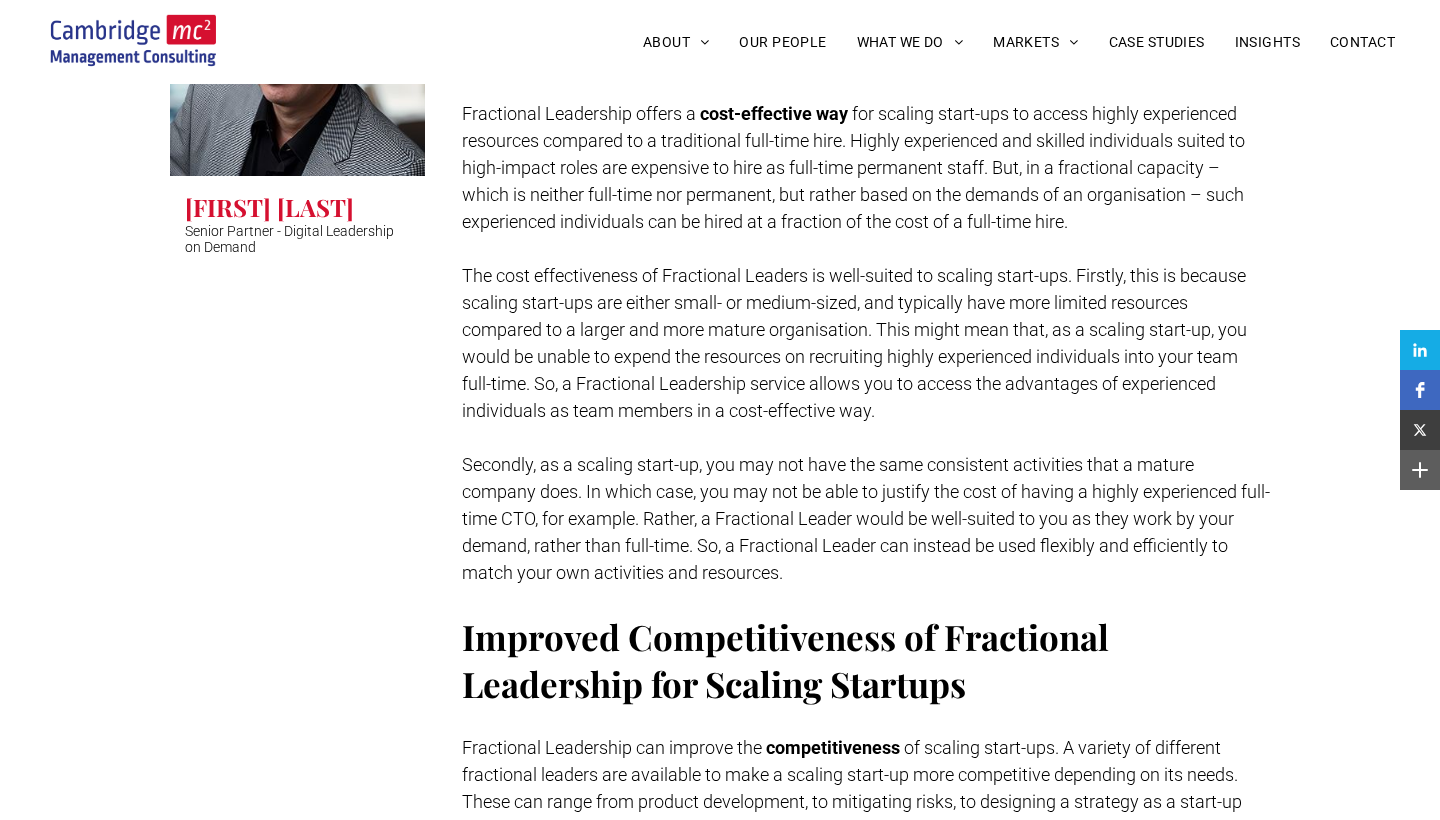click on "The cost effectiveness of Fractional Leaders is well-suited to scaling start-ups. Firstly, this is because scaling start-ups are either small- or medium-sized, and typically have more limited resources compared to a larger and more mature organisation. This might mean that, as a scaling start-up, you would be unable to expend the resources on recruiting highly experienced individuals into your team full-time. So, a Fractional Leadership service allows you to access the advantages of experienced individuals as team members in a cost-effective way." at bounding box center [854, 343] 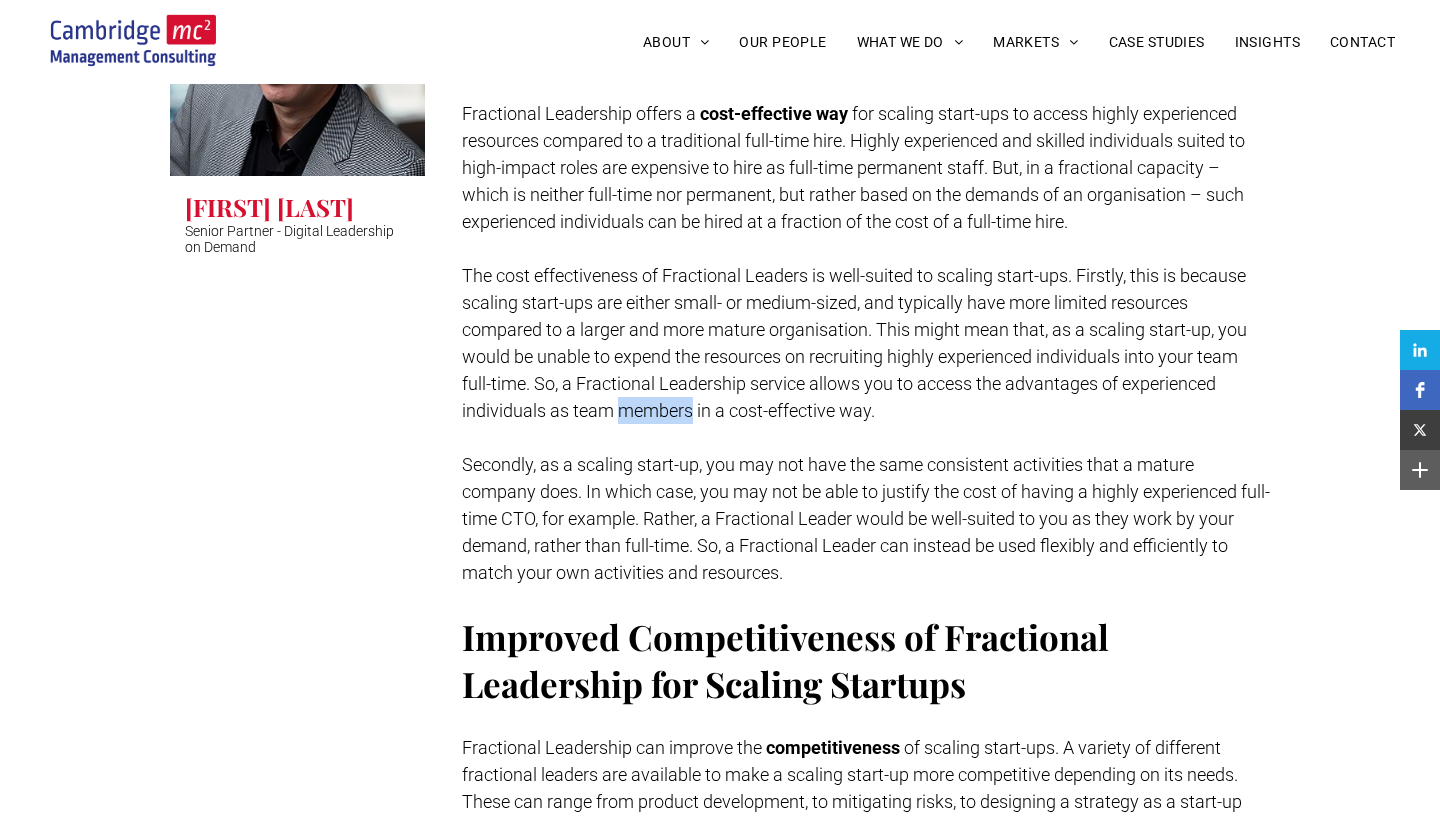 click on "The cost effectiveness of Fractional Leaders is well-suited to scaling start-ups. Firstly, this is because scaling start-ups are either small- or medium-sized, and typically have more limited resources compared to a larger and more mature organisation. This might mean that, as a scaling start-up, you would be unable to expend the resources on recruiting highly experienced individuals into your team full-time. So, a Fractional Leadership service allows you to access the advantages of experienced individuals as team members in a cost-effective way." at bounding box center [854, 343] 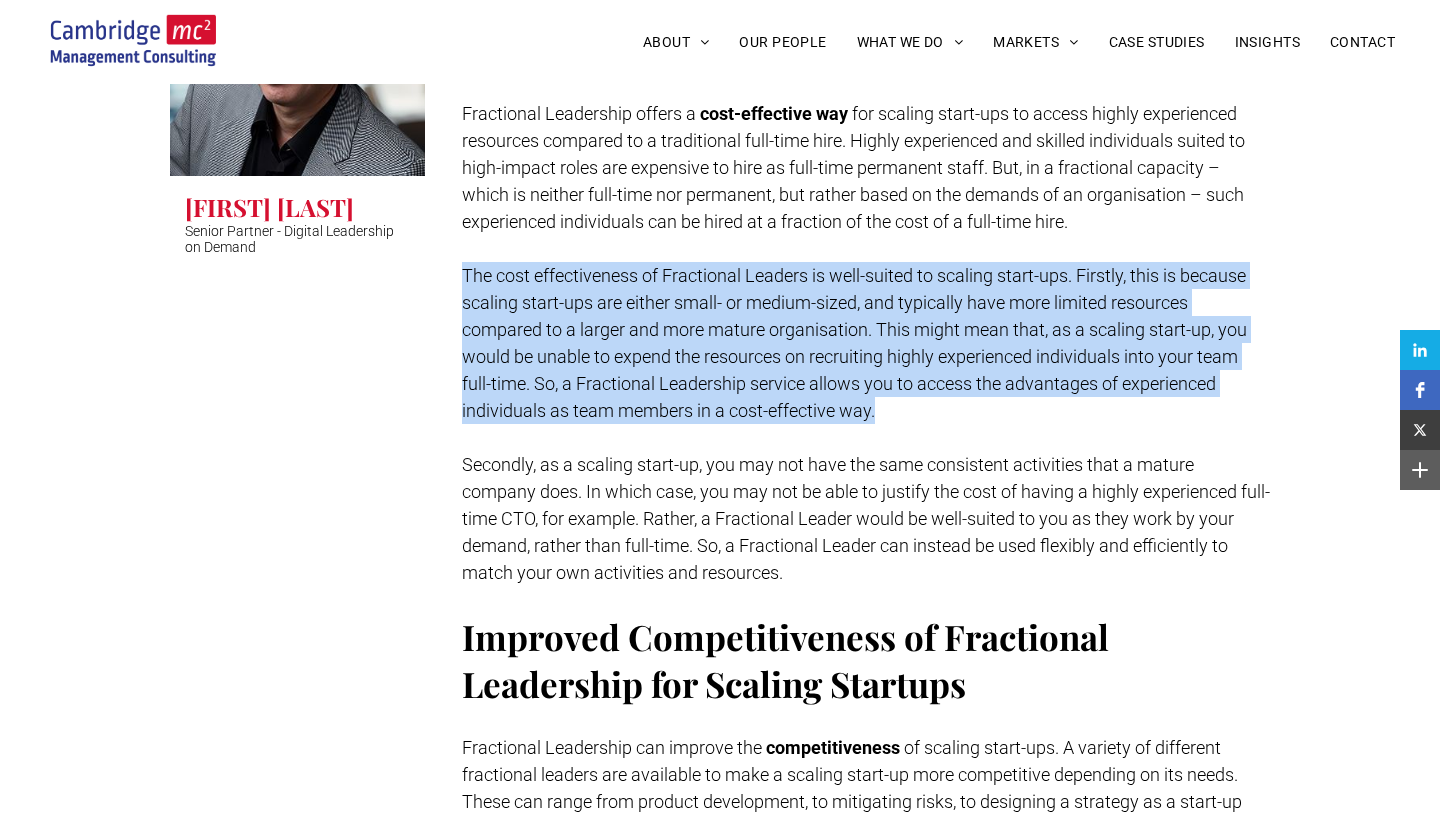 click on "Secondly, as a scaling start-up, you may not have the same consistent activities that a mature company does. In which case, you may not be able to justify the cost of having a highly experienced full-time CTO, for example. Rather, a Fractional Leader would be well-suited to you as they work by your demand, rather than full-time. So, a Fractional Leader can instead be used flexibly and efficiently to match your own activities and resources." at bounding box center [866, 518] 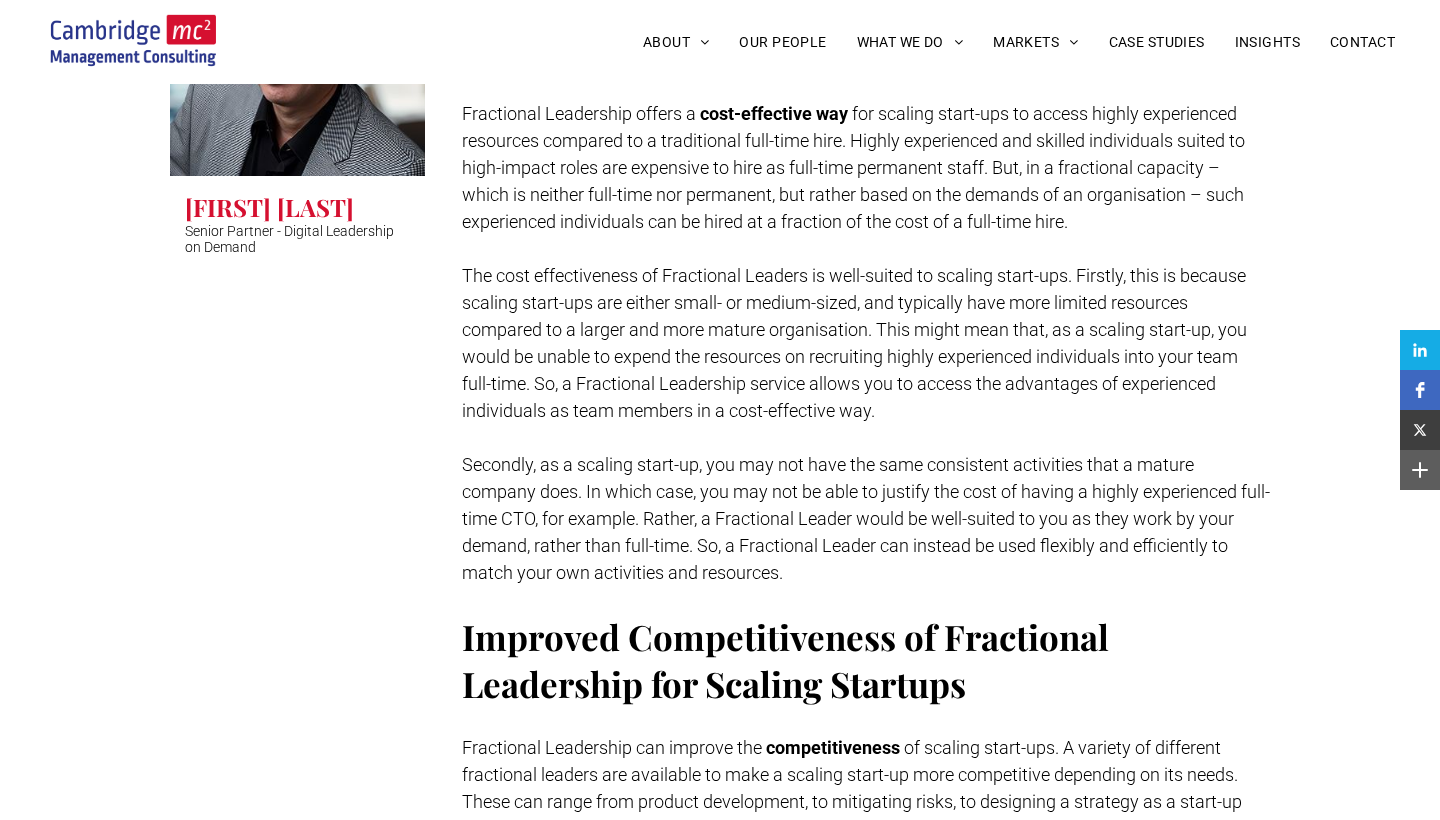click on "Secondly, as a scaling start-up, you may not have the same consistent activities that a mature company does. In which case, you may not be able to justify the cost of having a highly experienced full-time CTO, for example. Rather, a Fractional Leader would be well-suited to you as they work by your demand, rather than full-time. So, a Fractional Leader can instead be used flexibly and efficiently to match your own activities and resources." at bounding box center (866, 518) 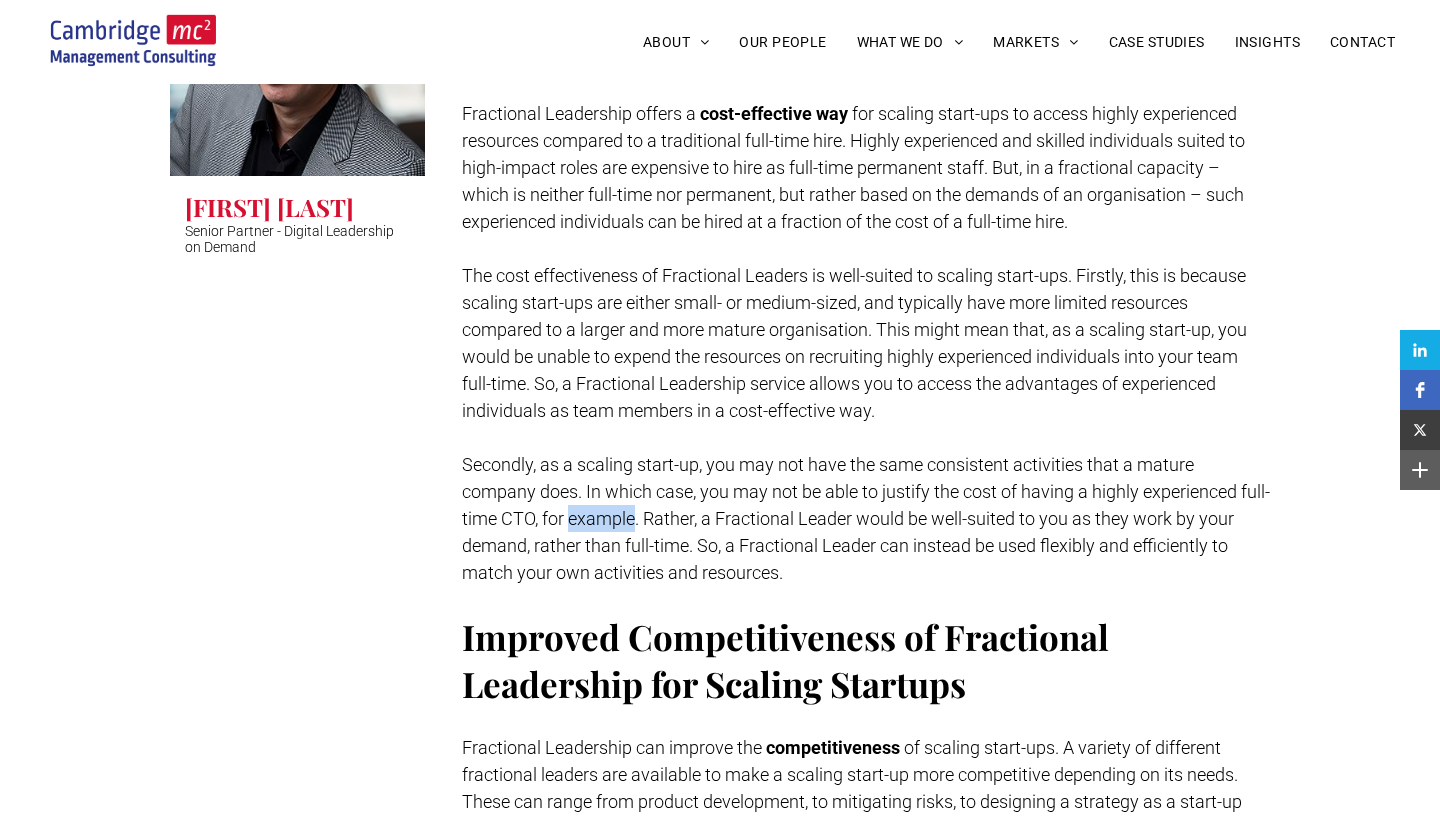 click on "Secondly, as a scaling start-up, you may not have the same consistent activities that a mature company does. In which case, you may not be able to justify the cost of having a highly experienced full-time CTO, for example. Rather, a Fractional Leader would be well-suited to you as they work by your demand, rather than full-time. So, a Fractional Leader can instead be used flexibly and efficiently to match your own activities and resources." at bounding box center (866, 518) 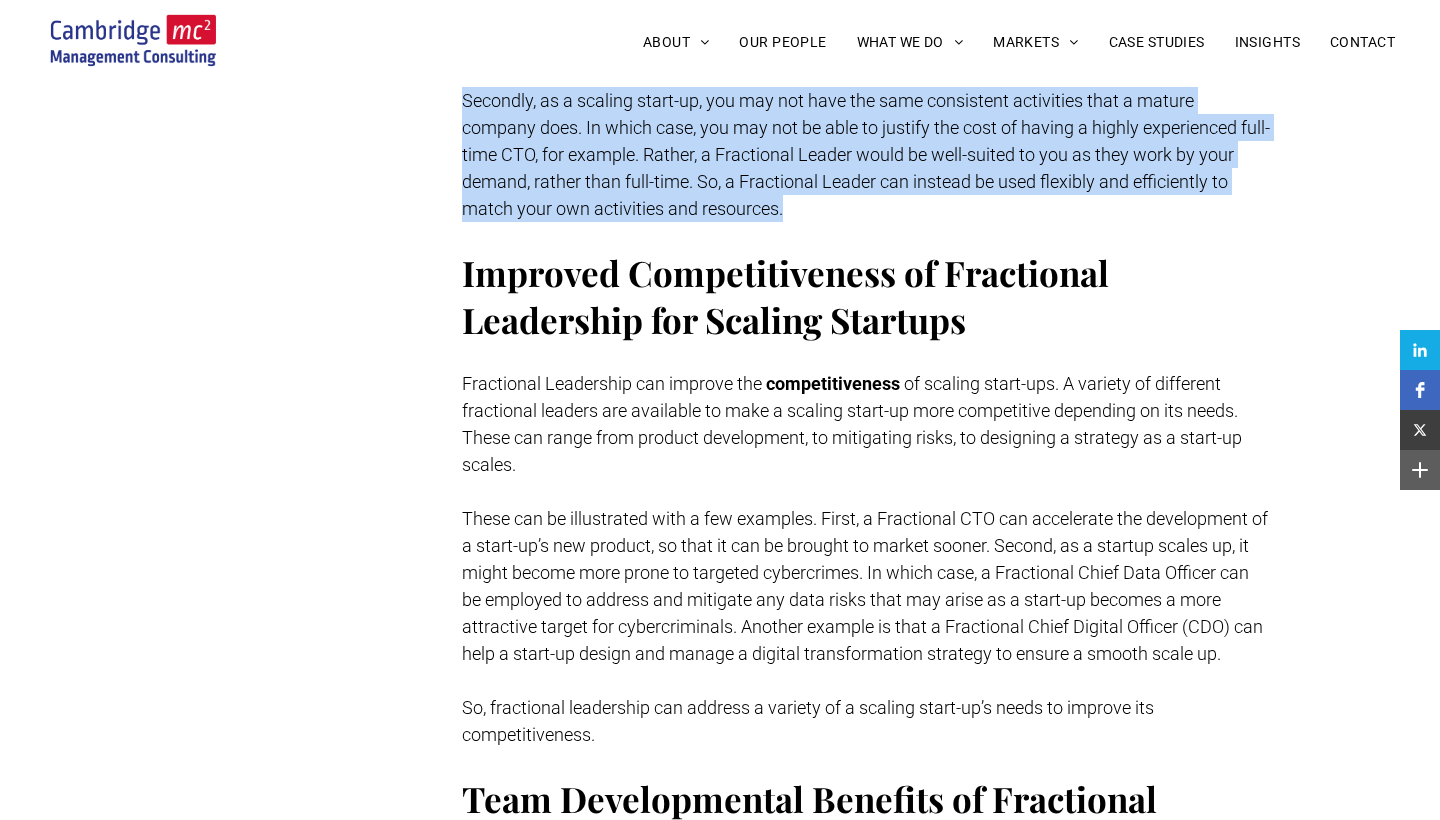scroll, scrollTop: 1273, scrollLeft: 0, axis: vertical 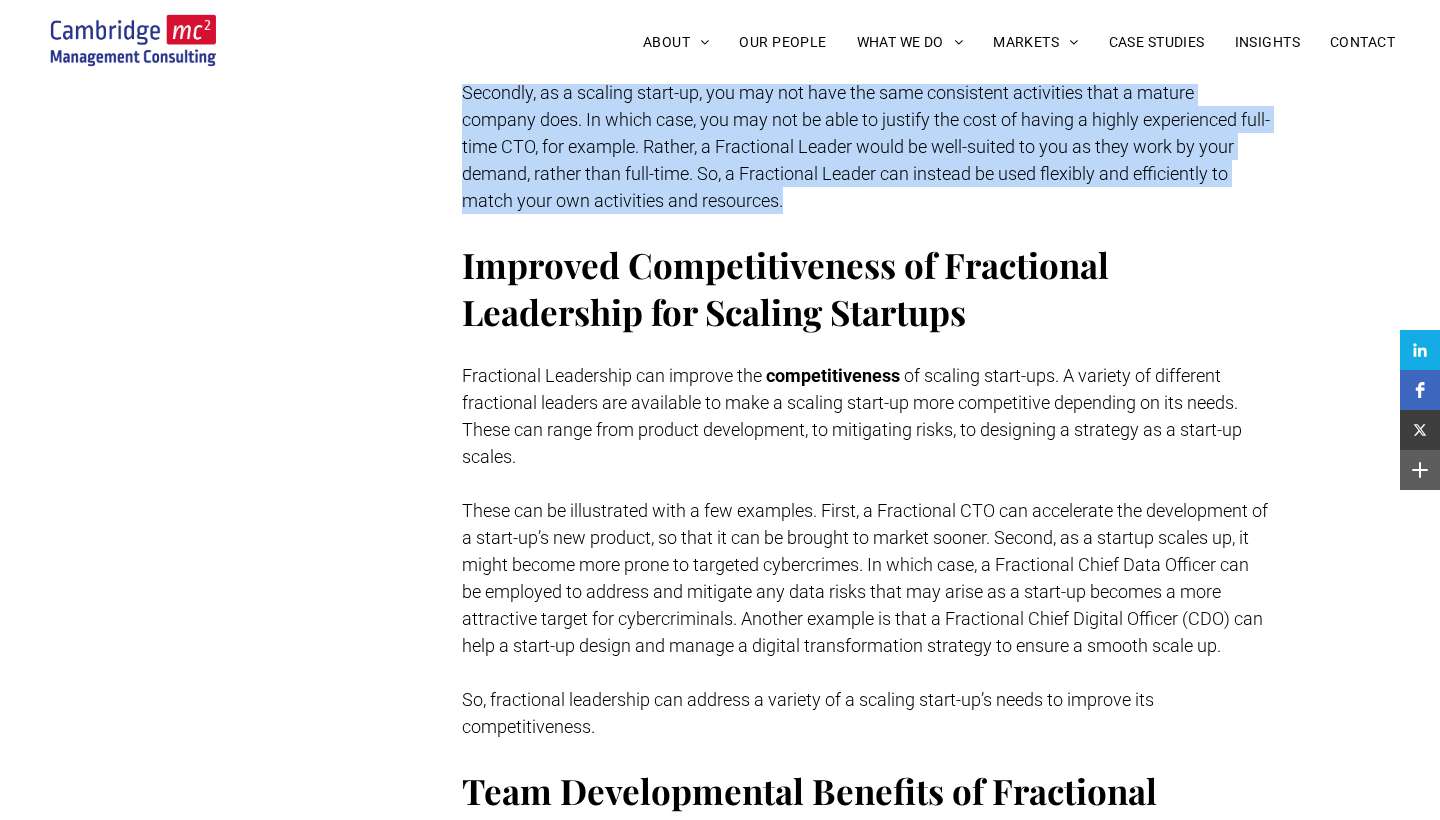 click on "These can be illustrated with a few examples. First, a Fractional CTO can accelerate the development of a start-up’s new product, so that it can be brought to market sooner. Second, as a startup scales up, it might become more prone to targeted cybercrimes. In which case, a Fractional Chief Data Officer can be employed to address and mitigate any data risks that may arise as a start-up becomes a more attractive target for cybercriminals. Another example is that a Fractional Chief Digital Officer (CDO) can help a start-up design and manage a digital transformation strategy to ensure a smooth scale up." at bounding box center [865, 578] 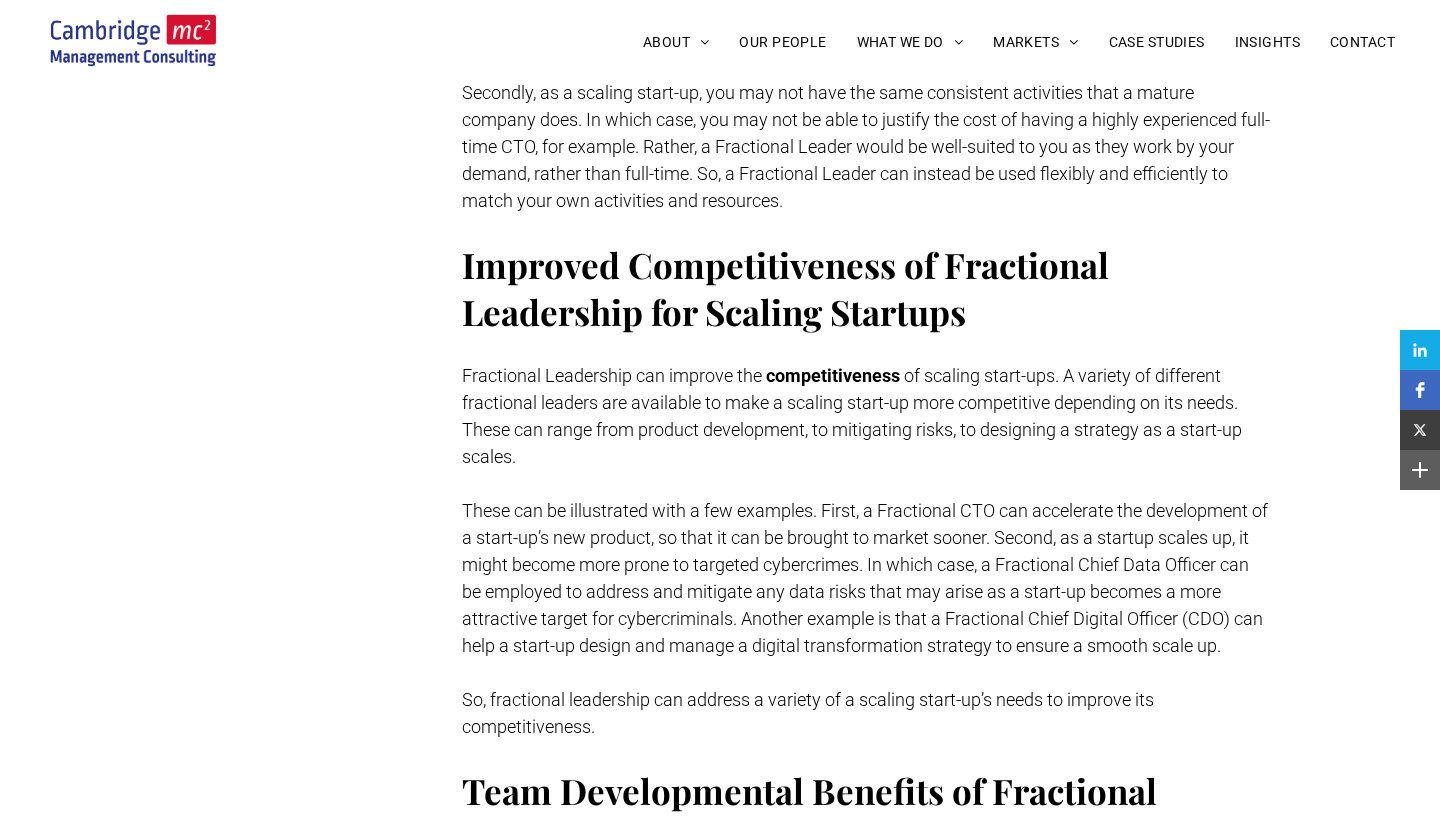 click on "These can be illustrated with a few examples. First, a Fractional CTO can accelerate the development of a start-up’s new product, so that it can be brought to market sooner. Second, as a startup scales up, it might become more prone to targeted cybercrimes. In which case, a Fractional Chief Data Officer can be employed to address and mitigate any data risks that may arise as a start-up becomes a more attractive target for cybercriminals. Another example is that a Fractional Chief Digital Officer (CDO) can help a start-up design and manage a digital transformation strategy to ensure a smooth scale up." at bounding box center [865, 578] 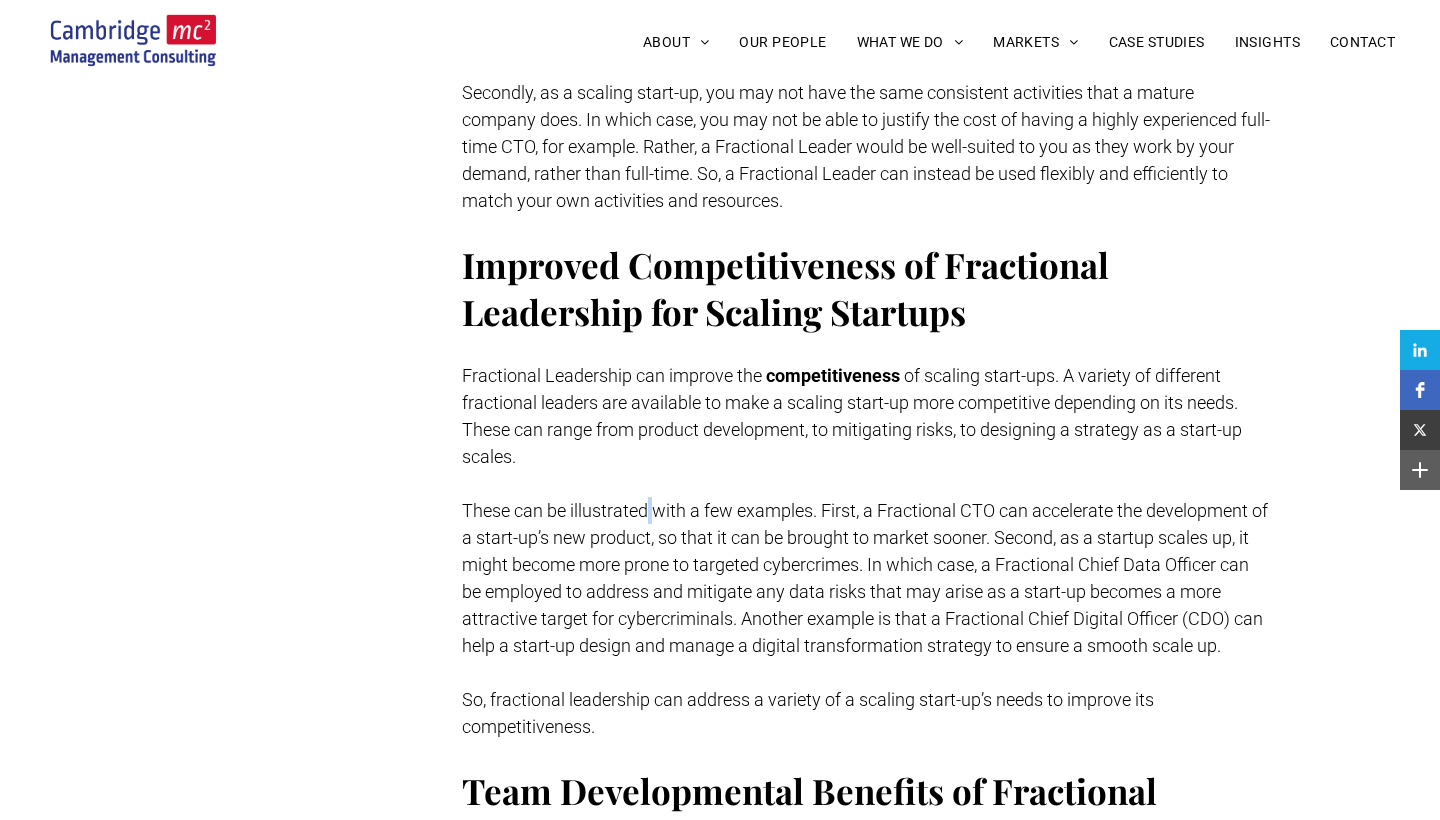 click on "These can be illustrated with a few examples. First, a Fractional CTO can accelerate the development of a start-up’s new product, so that it can be brought to market sooner. Second, as a startup scales up, it might become more prone to targeted cybercrimes. In which case, a Fractional Chief Data Officer can be employed to address and mitigate any data risks that may arise as a start-up becomes a more attractive target for cybercriminals. Another example is that a Fractional Chief Digital Officer (CDO) can help a start-up design and manage a digital transformation strategy to ensure a smooth scale up." at bounding box center [865, 578] 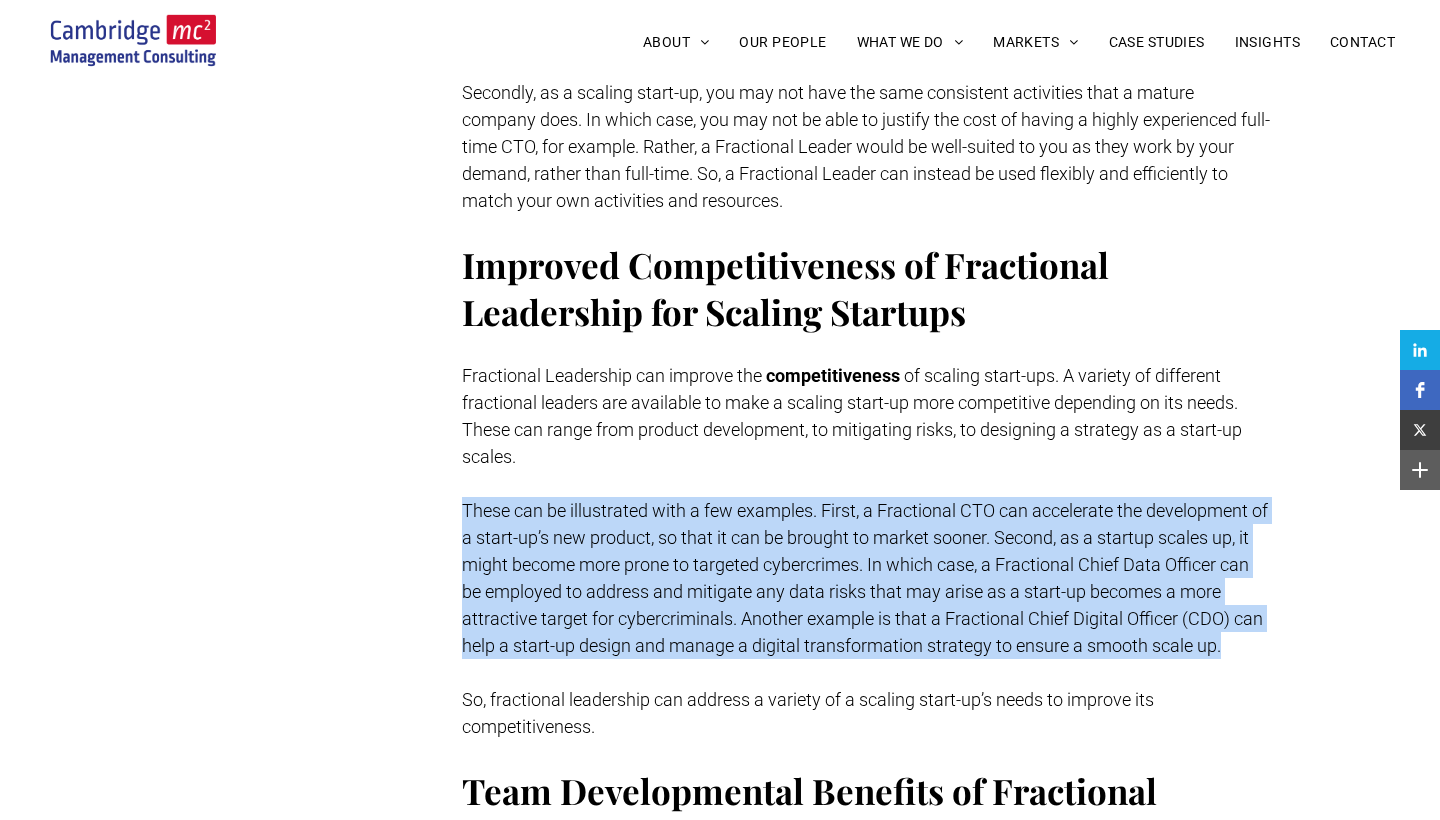 click on "These can be illustrated with a few examples. First, a Fractional CTO can accelerate the development of a start-up’s new product, so that it can be brought to market sooner. Second, as a startup scales up, it might become more prone to targeted cybercrimes. In which case, a Fractional Chief Data Officer can be employed to address and mitigate any data risks that may arise as a start-up becomes a more attractive target for cybercriminals. Another example is that a Fractional Chief Digital Officer (CDO) can help a start-up design and manage a digital transformation strategy to ensure a smooth scale up." at bounding box center [865, 578] 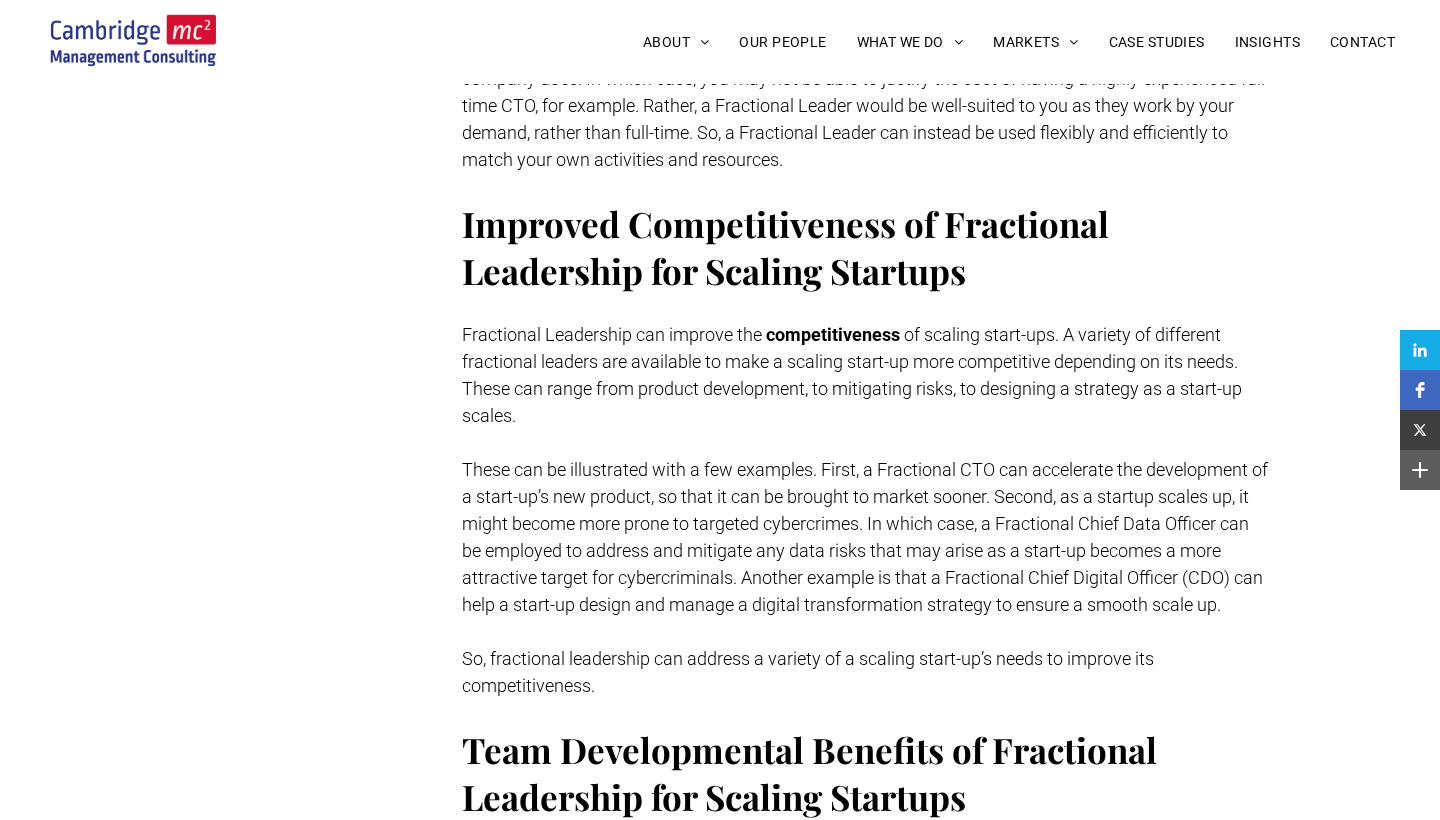 scroll, scrollTop: 1320, scrollLeft: 0, axis: vertical 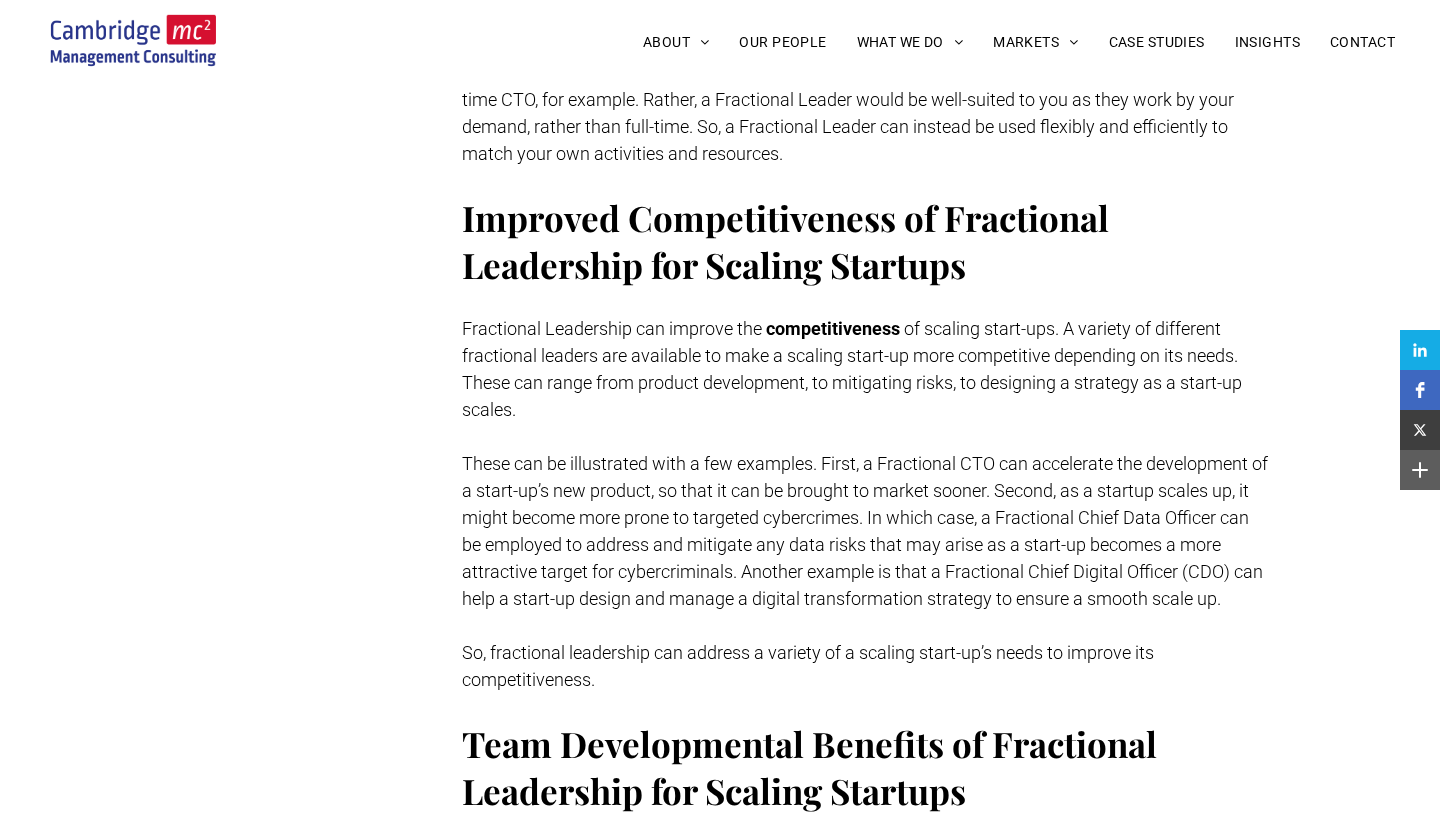 click on "These can be illustrated with a few examples. First, a Fractional CTO can accelerate the development of a start-up’s new product, so that it can be brought to market sooner. Second, as a startup scales up, it might become more prone to targeted cybercrimes. In which case, a Fractional Chief Data Officer can be employed to address and mitigate any data risks that may arise as a start-up becomes a more attractive target for cybercriminals. Another example is that a Fractional Chief Digital Officer (CDO) can help a start-up design and manage a digital transformation strategy to ensure a smooth scale up." at bounding box center (865, 531) 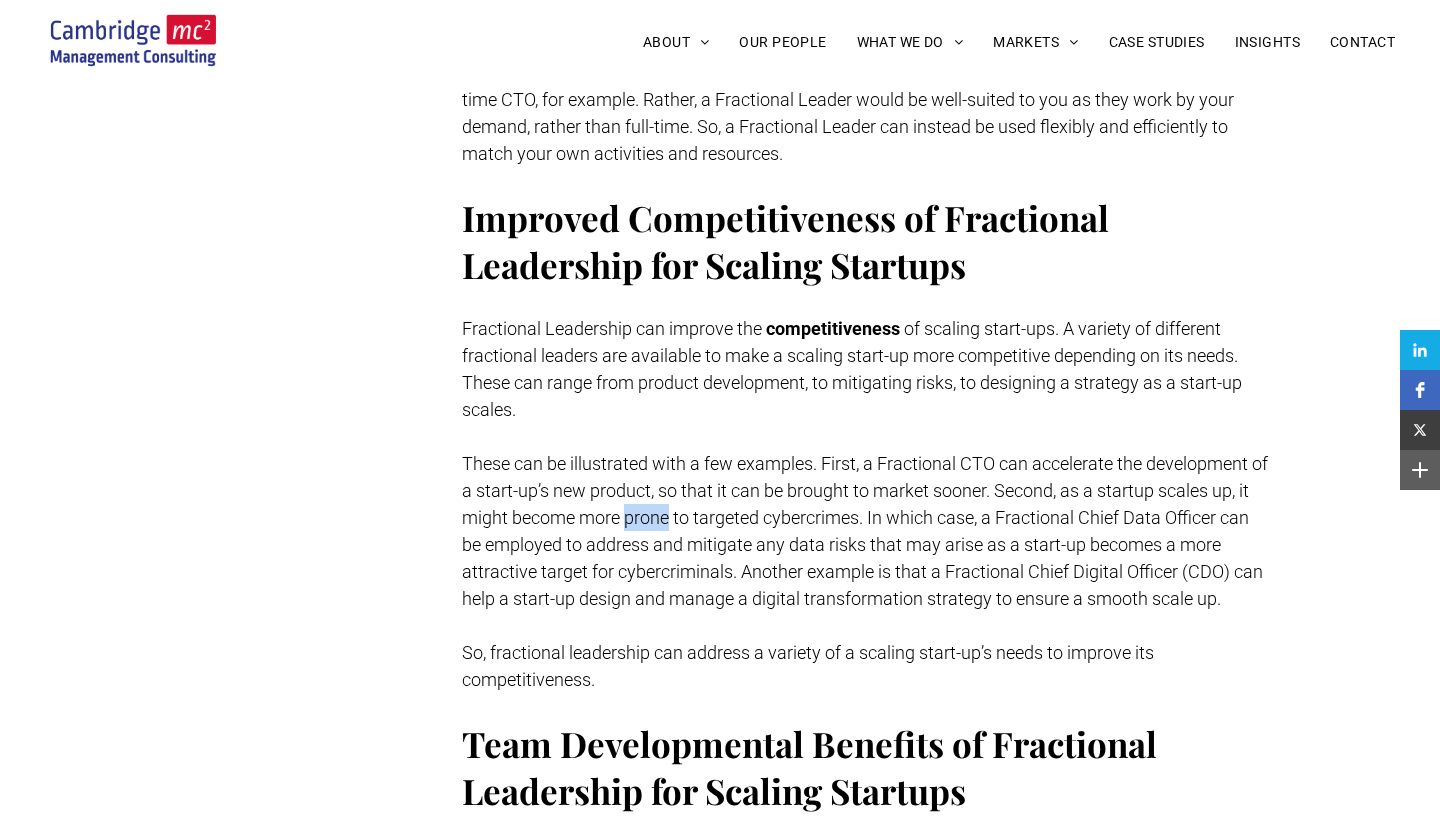 click on "These can be illustrated with a few examples. First, a Fractional CTO can accelerate the development of a start-up’s new product, so that it can be brought to market sooner. Second, as a startup scales up, it might become more prone to targeted cybercrimes. In which case, a Fractional Chief Data Officer can be employed to address and mitigate any data risks that may arise as a start-up becomes a more attractive target for cybercriminals. Another example is that a Fractional Chief Digital Officer (CDO) can help a start-up design and manage a digital transformation strategy to ensure a smooth scale up." at bounding box center (865, 531) 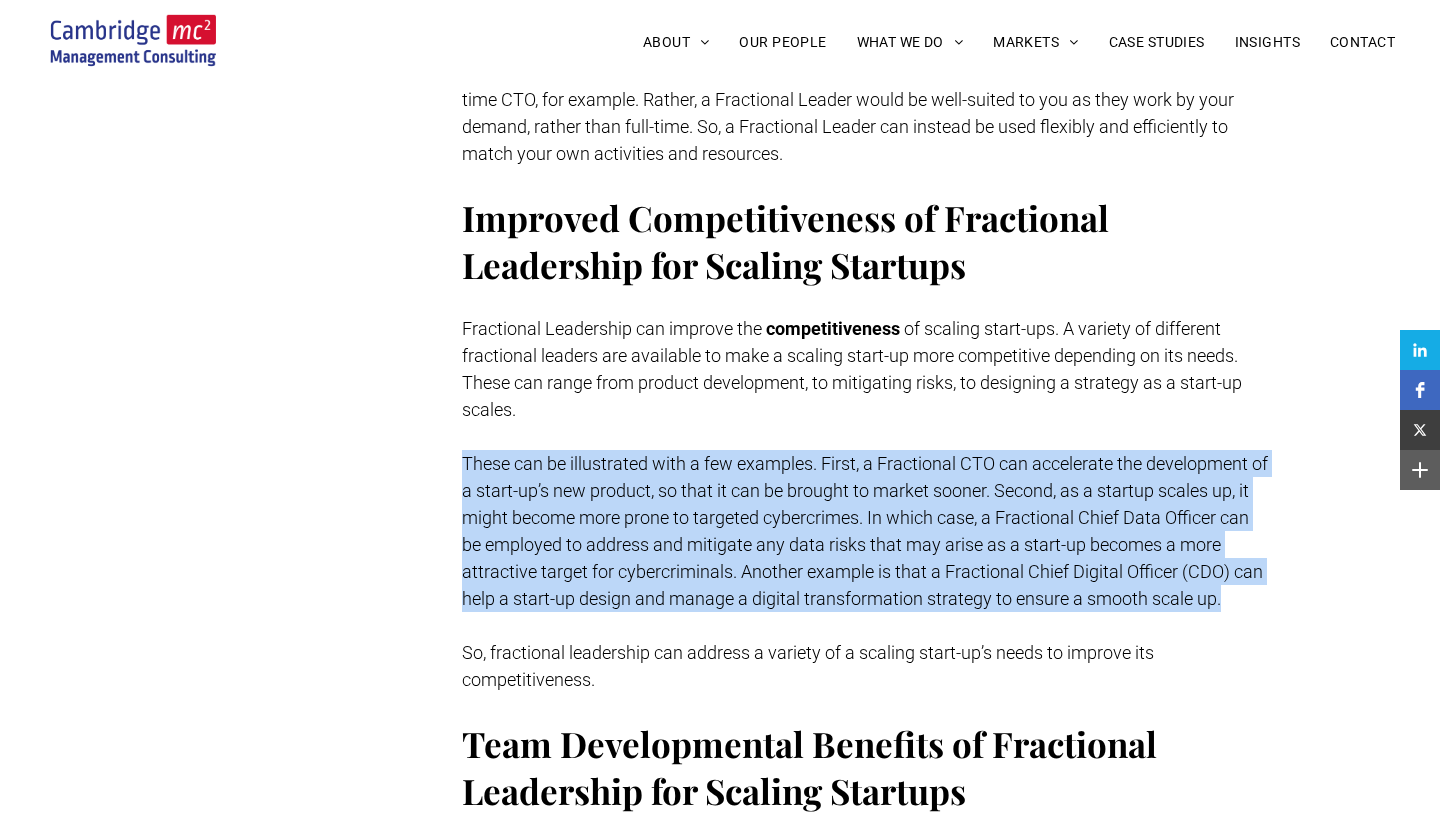 click on "These can be illustrated with a few examples. First, a Fractional CTO can accelerate the development of a start-up’s new product, so that it can be brought to market sooner. Second, as a startup scales up, it might become more prone to targeted cybercrimes. In which case, a Fractional Chief Data Officer can be employed to address and mitigate any data risks that may arise as a start-up becomes a more attractive target for cybercriminals. Another example is that a Fractional Chief Digital Officer (CDO) can help a start-up design and manage a digital transformation strategy to ensure a smooth scale up." at bounding box center [865, 531] 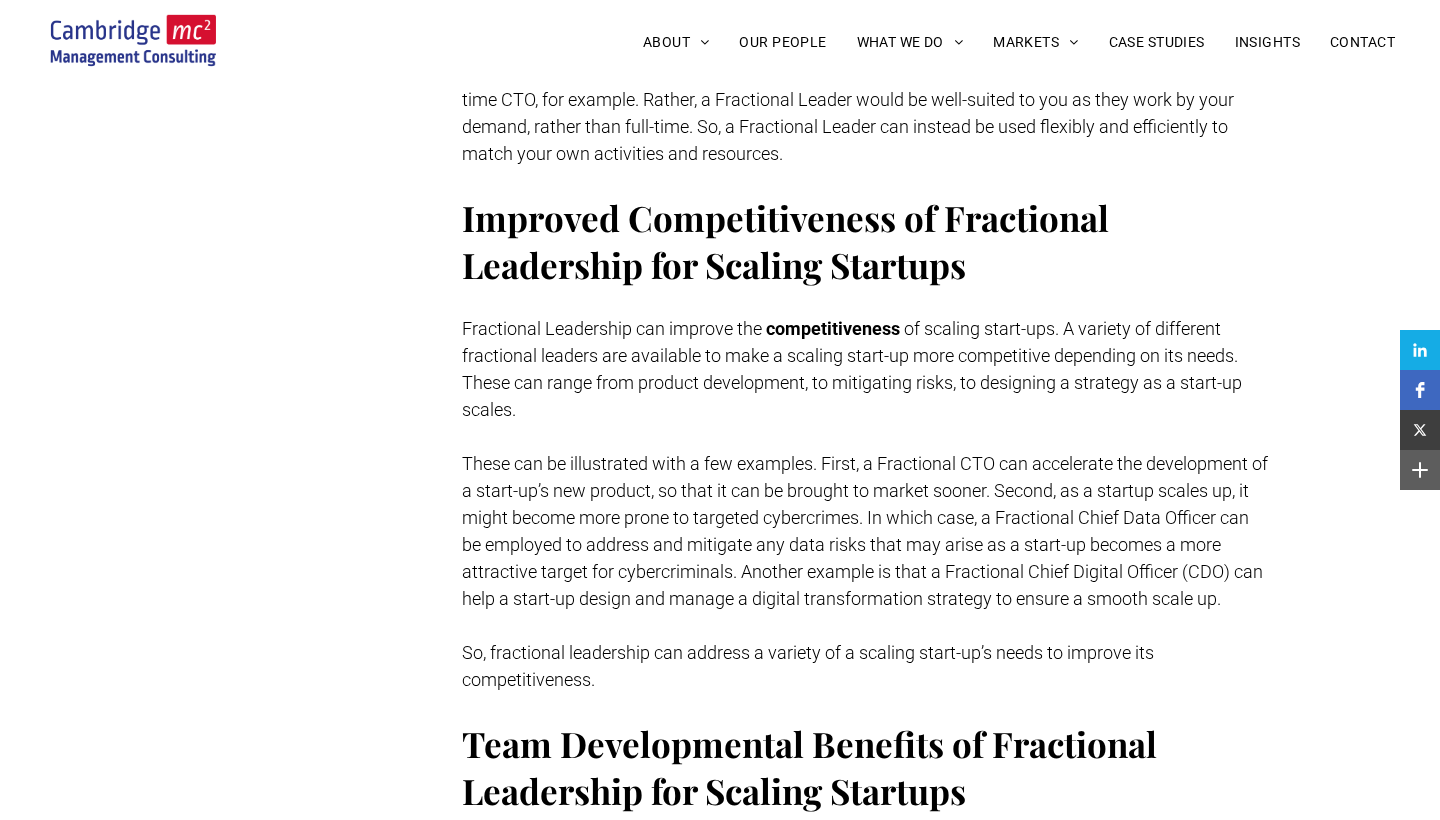 click on "These can be illustrated with a few examples. First, a Fractional CTO can accelerate the development of a start-up’s new product, so that it can be brought to market sooner. Second, as a startup scales up, it might become more prone to targeted cybercrimes. In which case, a Fractional Chief Data Officer can be employed to address and mitigate any data risks that may arise as a start-up becomes a more attractive target for cybercriminals. Another example is that a Fractional Chief Digital Officer (CDO) can help a start-up design and manage a digital transformation strategy to ensure a smooth scale up." at bounding box center (865, 531) 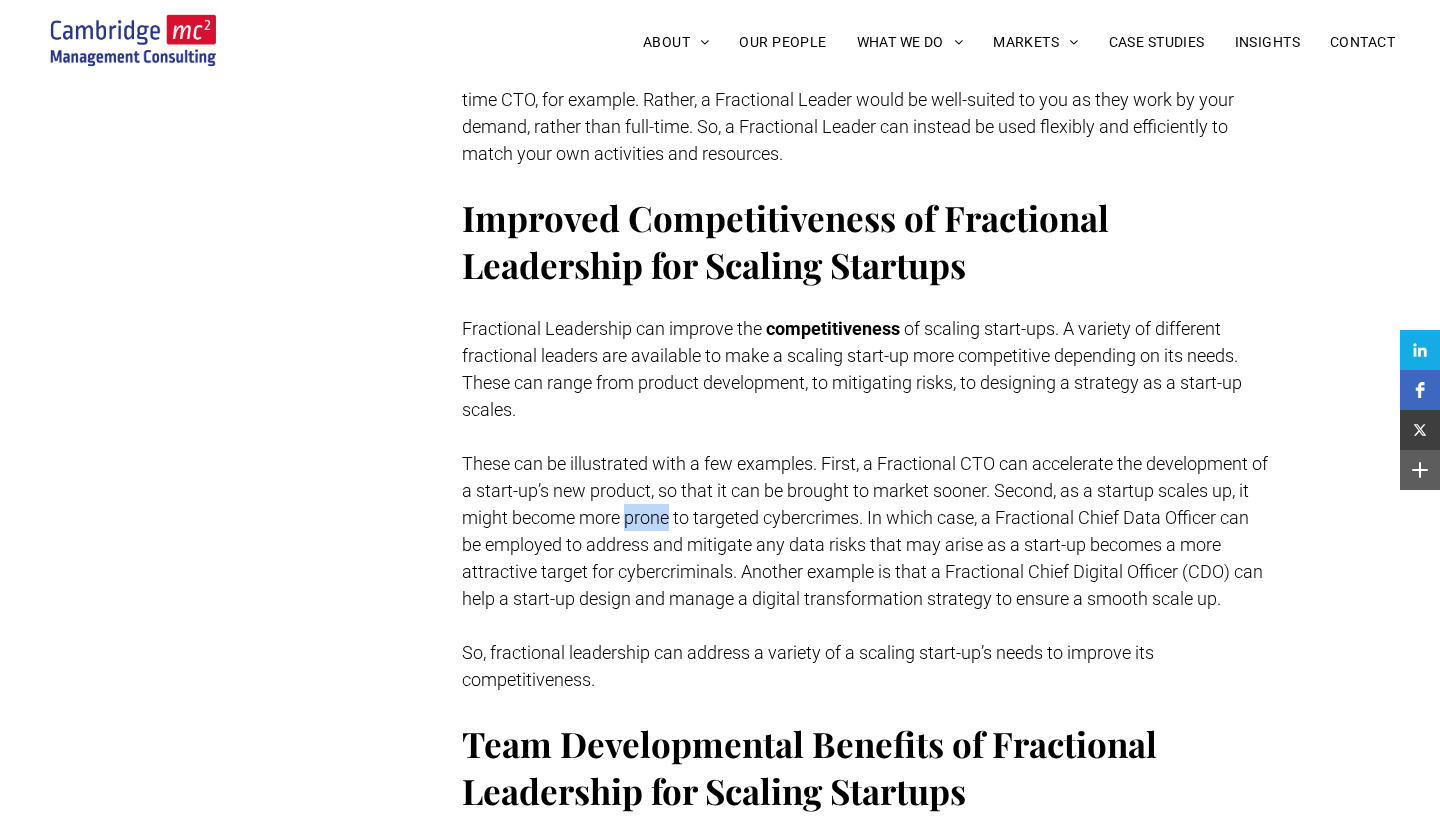click on "These can be illustrated with a few examples. First, a Fractional CTO can accelerate the development of a start-up’s new product, so that it can be brought to market sooner. Second, as a startup scales up, it might become more prone to targeted cybercrimes. In which case, a Fractional Chief Data Officer can be employed to address and mitigate any data risks that may arise as a start-up becomes a more attractive target for cybercriminals. Another example is that a Fractional Chief Digital Officer (CDO) can help a start-up design and manage a digital transformation strategy to ensure a smooth scale up." at bounding box center (865, 531) 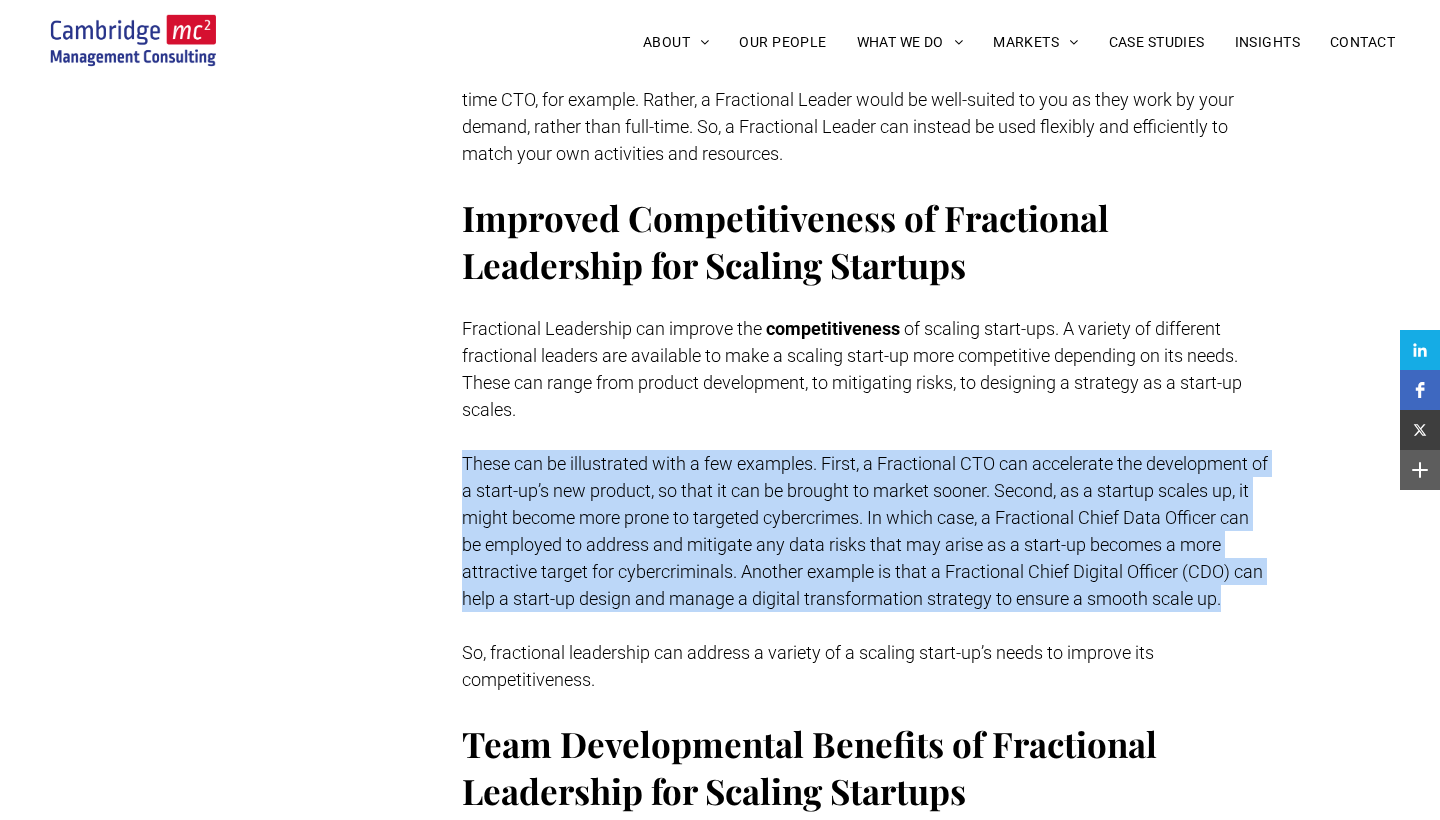 click on "These can be illustrated with a few examples. First, a Fractional CTO can accelerate the development of a start-up’s new product, so that it can be brought to market sooner. Second, as a startup scales up, it might become more prone to targeted cybercrimes. In which case, a Fractional Chief Data Officer can be employed to address and mitigate any data risks that may arise as a start-up becomes a more attractive target for cybercriminals. Another example is that a Fractional Chief Digital Officer (CDO) can help a start-up design and manage a digital transformation strategy to ensure a smooth scale up." at bounding box center (865, 531) 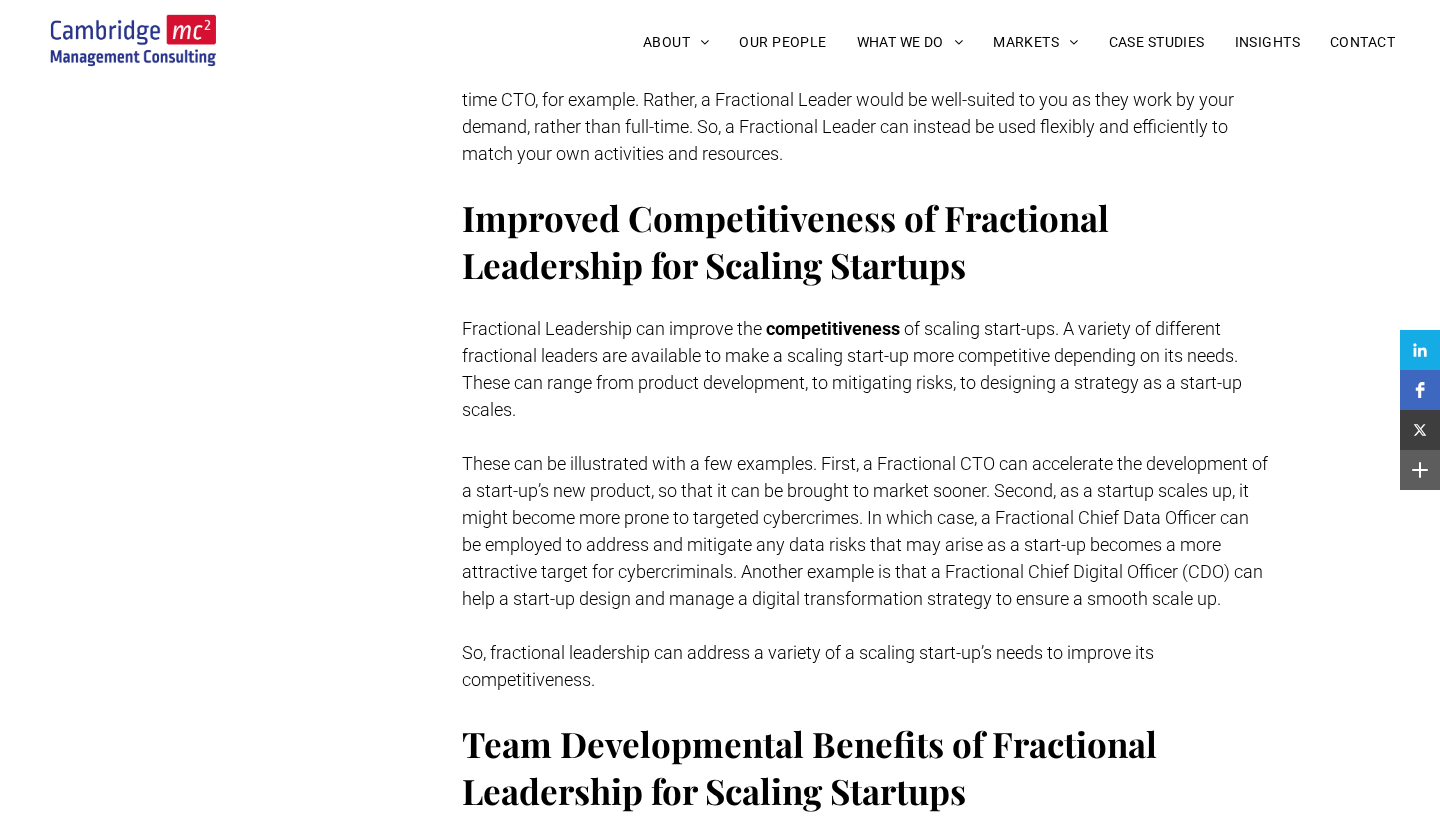 click on "These can be illustrated with a few examples. First, a Fractional CTO can accelerate the development of a start-up’s new product, so that it can be brought to market sooner. Second, as a startup scales up, it might become more prone to targeted cybercrimes. In which case, a Fractional Chief Data Officer can be employed to address and mitigate any data risks that may arise as a start-up becomes a more attractive target for cybercriminals. Another example is that a Fractional Chief Digital Officer (CDO) can help a start-up design and manage a digital transformation strategy to ensure a smooth scale up." at bounding box center [865, 531] 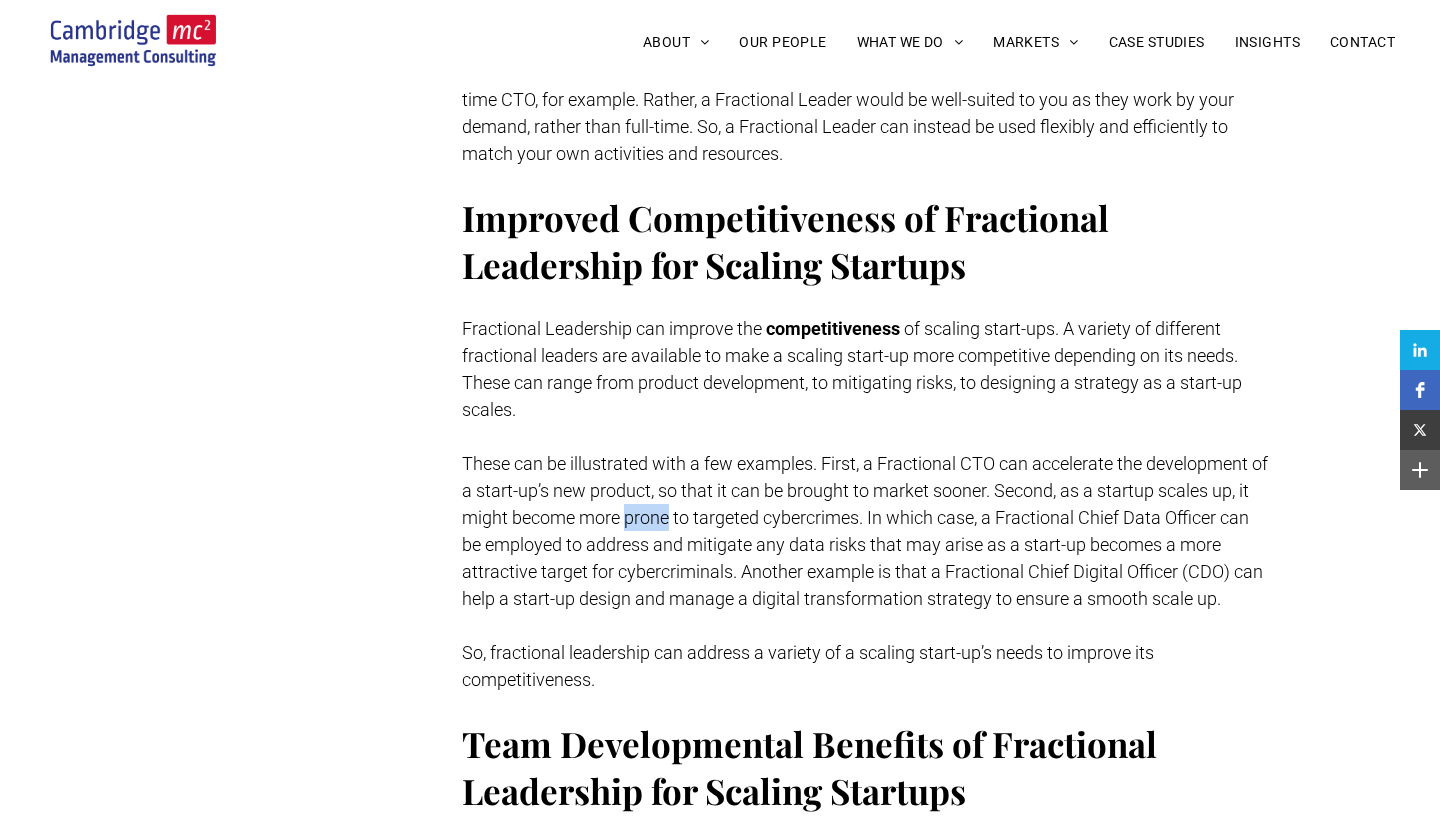 click on "These can be illustrated with a few examples. First, a Fractional CTO can accelerate the development of a start-up’s new product, so that it can be brought to market sooner. Second, as a startup scales up, it might become more prone to targeted cybercrimes. In which case, a Fractional Chief Data Officer can be employed to address and mitigate any data risks that may arise as a start-up becomes a more attractive target for cybercriminals. Another example is that a Fractional Chief Digital Officer (CDO) can help a start-up design and manage a digital transformation strategy to ensure a smooth scale up." at bounding box center [865, 531] 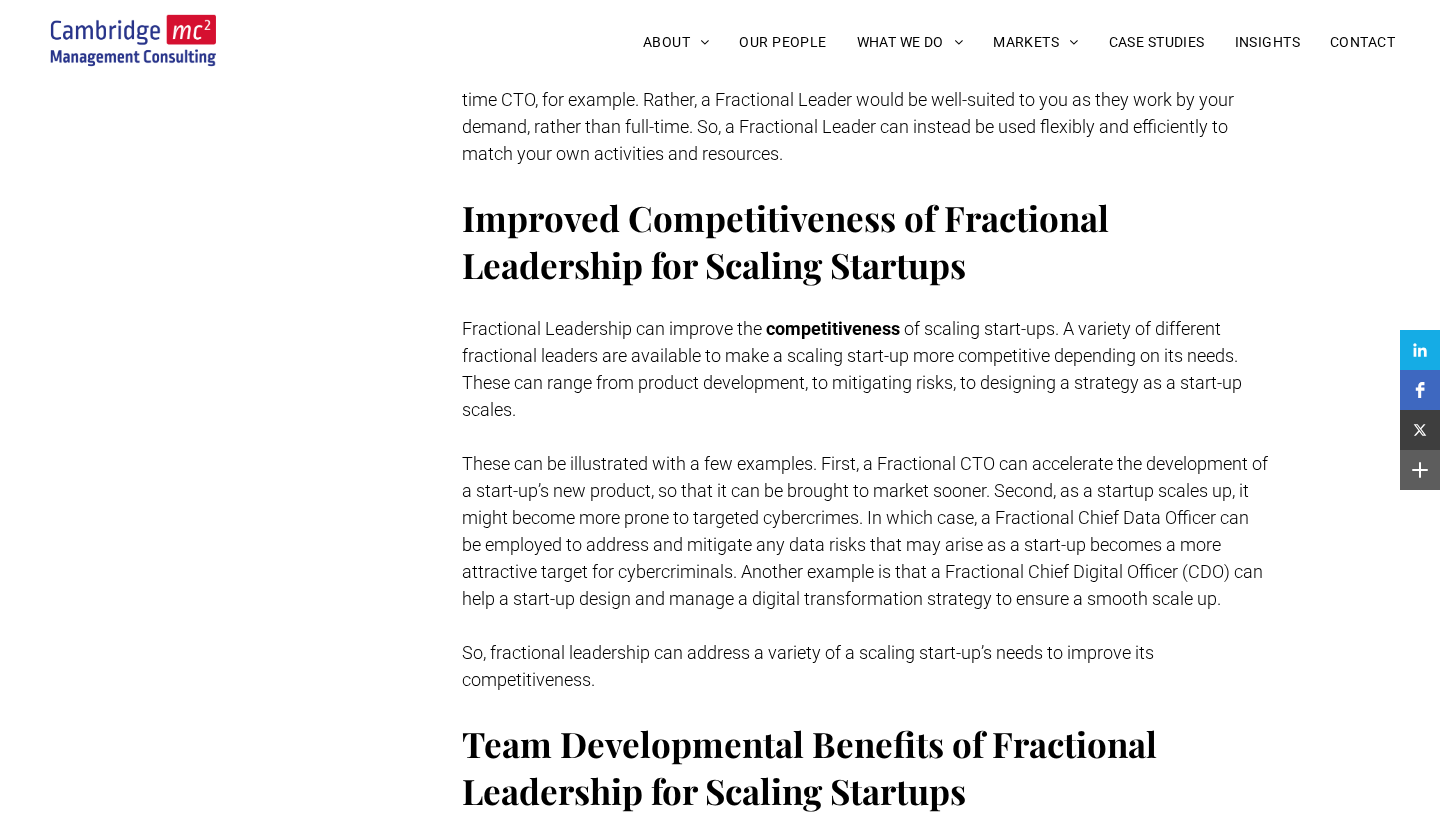 click on "These can be illustrated with a few examples. First, a Fractional CTO can accelerate the development of a start-up’s new product, so that it can be brought to market sooner. Second, as a startup scales up, it might become more prone to targeted cybercrimes. In which case, a Fractional Chief Data Officer can be employed to address and mitigate any data risks that may arise as a start-up becomes a more attractive target for cybercriminals. Another example is that a Fractional Chief Digital Officer (CDO) can help a start-up design and manage a digital transformation strategy to ensure a smooth scale up." at bounding box center (865, 531) 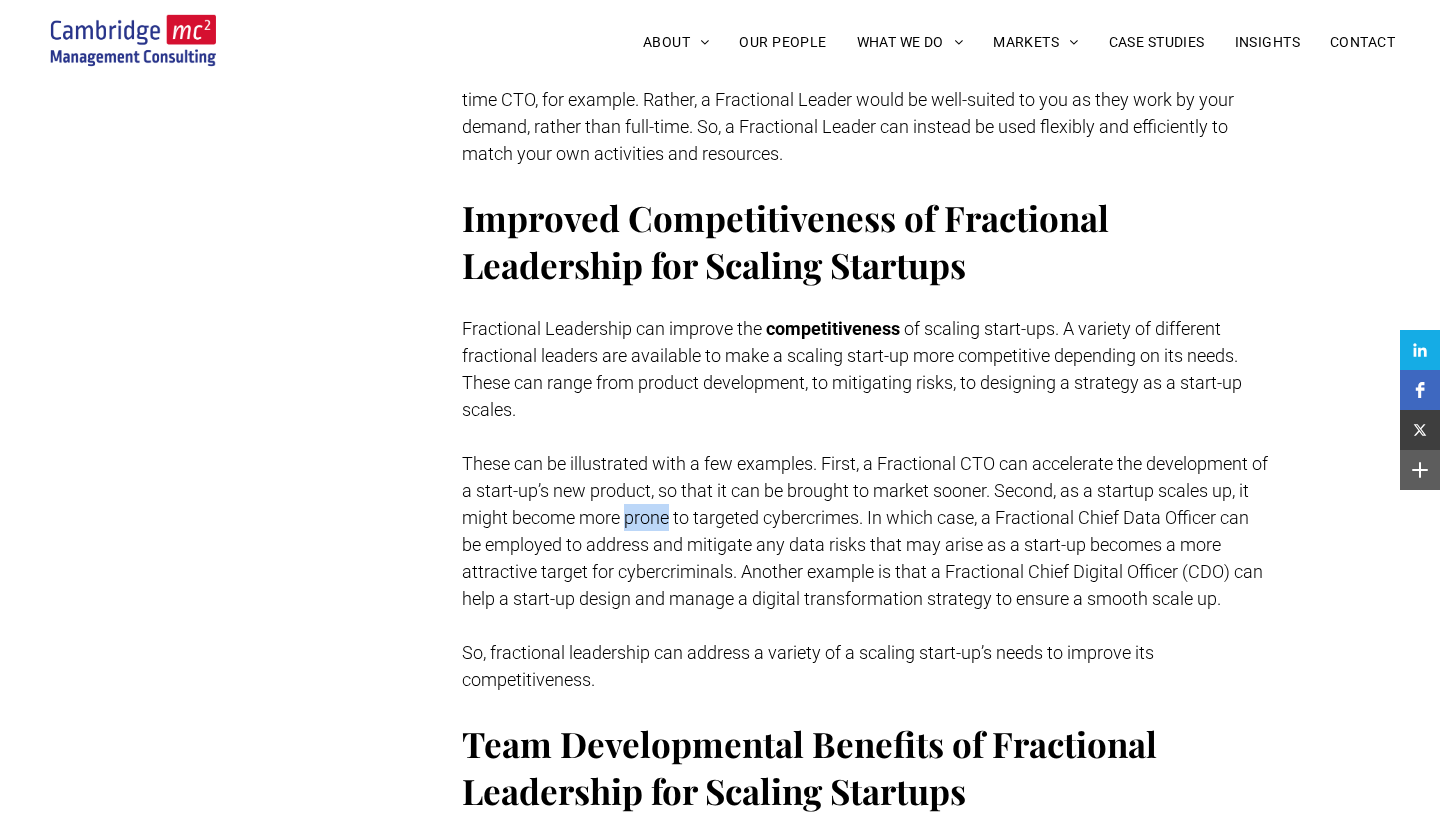 click on "These can be illustrated with a few examples. First, a Fractional CTO can accelerate the development of a start-up’s new product, so that it can be brought to market sooner. Second, as a startup scales up, it might become more prone to targeted cybercrimes. In which case, a Fractional Chief Data Officer can be employed to address and mitigate any data risks that may arise as a start-up becomes a more attractive target for cybercriminals. Another example is that a Fractional Chief Digital Officer (CDO) can help a start-up design and manage a digital transformation strategy to ensure a smooth scale up." at bounding box center [865, 531] 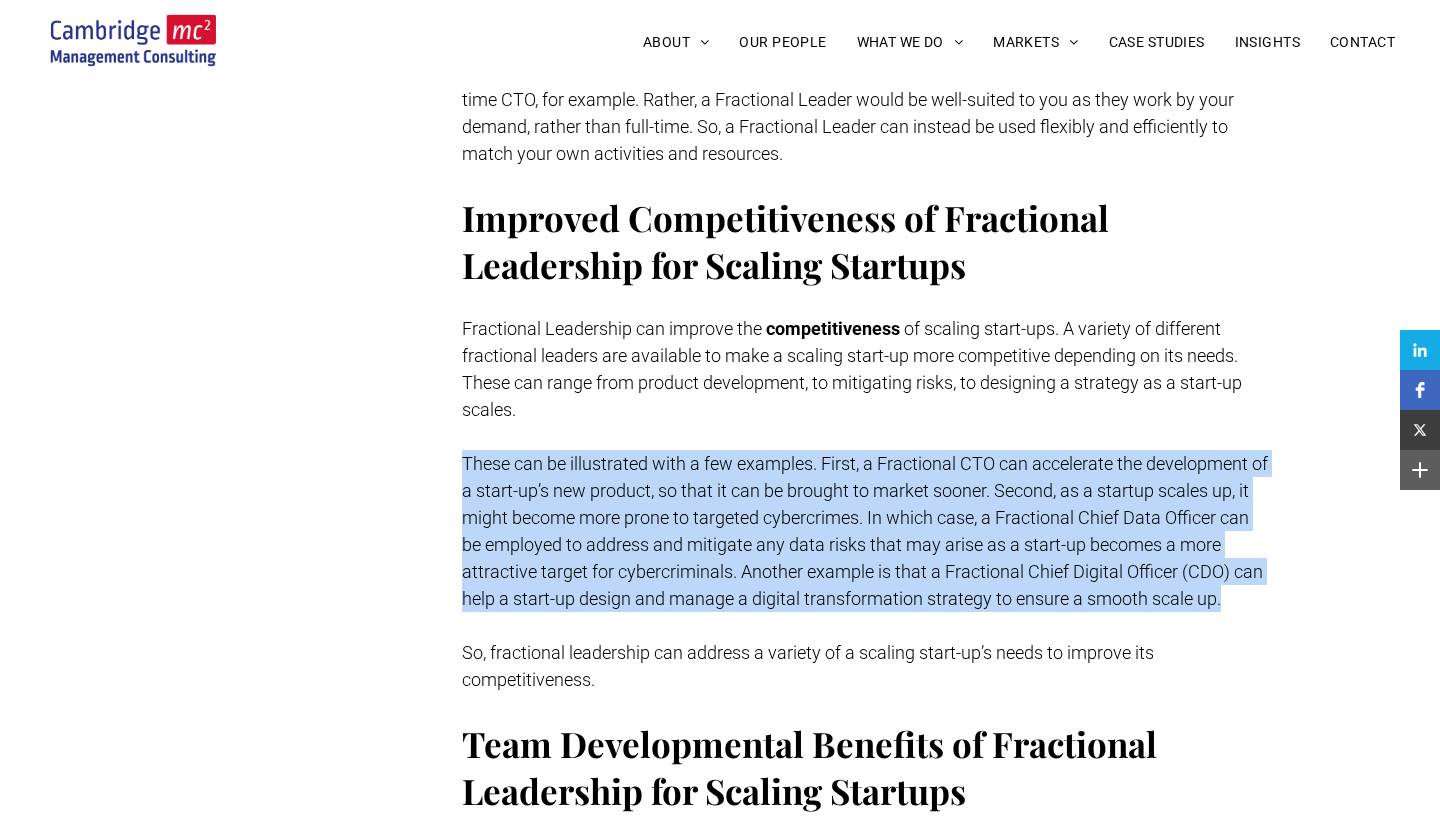 click on "These can be illustrated with a few examples. First, a Fractional CTO can accelerate the development of a start-up’s new product, so that it can be brought to market sooner. Second, as a startup scales up, it might become more prone to targeted cybercrimes. In which case, a Fractional Chief Data Officer can be employed to address and mitigate any data risks that may arise as a start-up becomes a more attractive target for cybercriminals. Another example is that a Fractional Chief Digital Officer (CDO) can help a start-up design and manage a digital transformation strategy to ensure a smooth scale up." at bounding box center (865, 531) 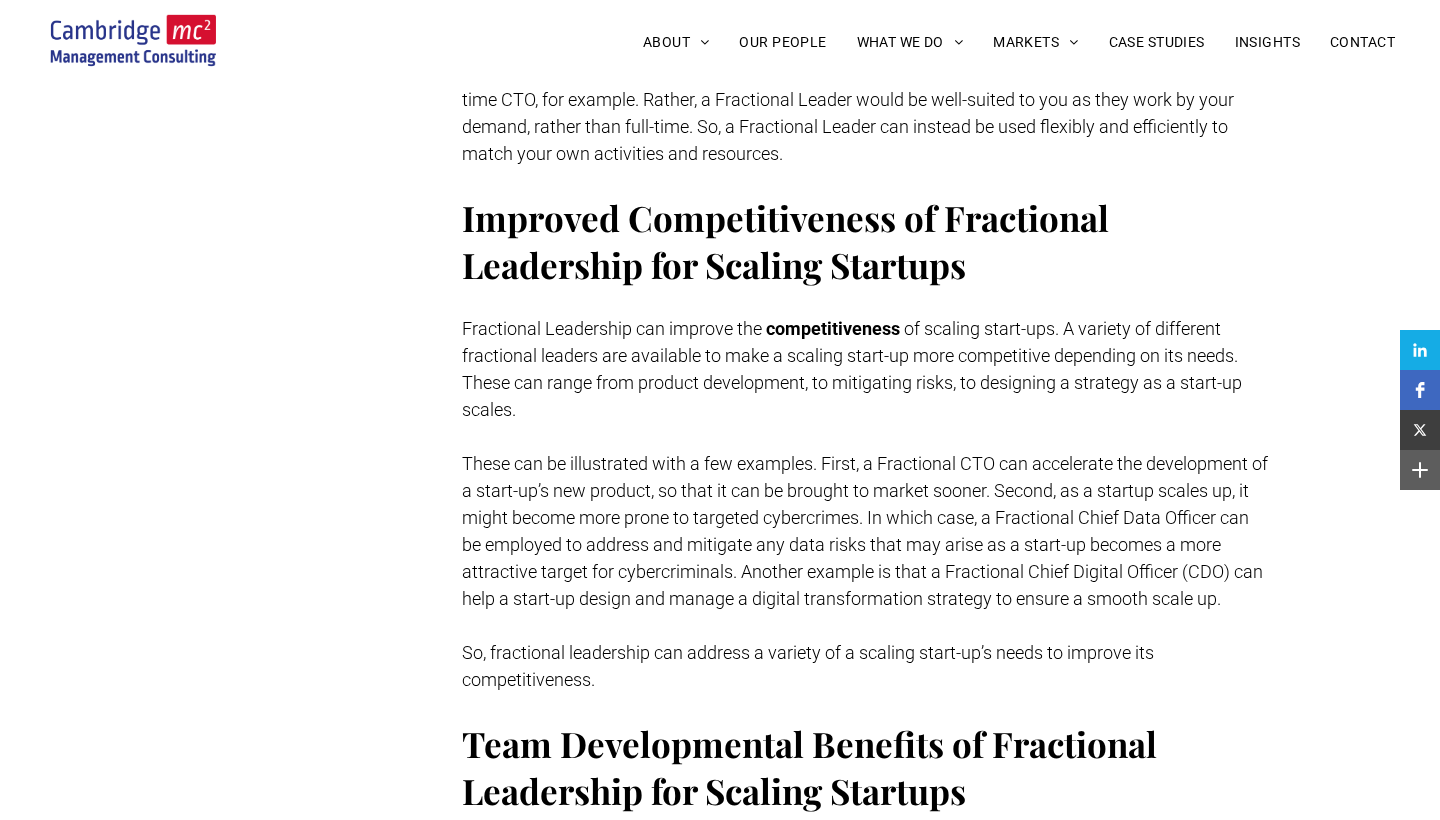 click on "These can be illustrated with a few examples. First, a Fractional CTO can accelerate the development of a start-up’s new product, so that it can be brought to market sooner. Second, as a startup scales up, it might become more prone to targeted cybercrimes. In which case, a Fractional Chief Data Officer can be employed to address and mitigate any data risks that may arise as a start-up becomes a more attractive target for cybercriminals. Another example is that a Fractional Chief Digital Officer (CDO) can help a start-up design and manage a digital transformation strategy to ensure a smooth scale up." at bounding box center (865, 531) 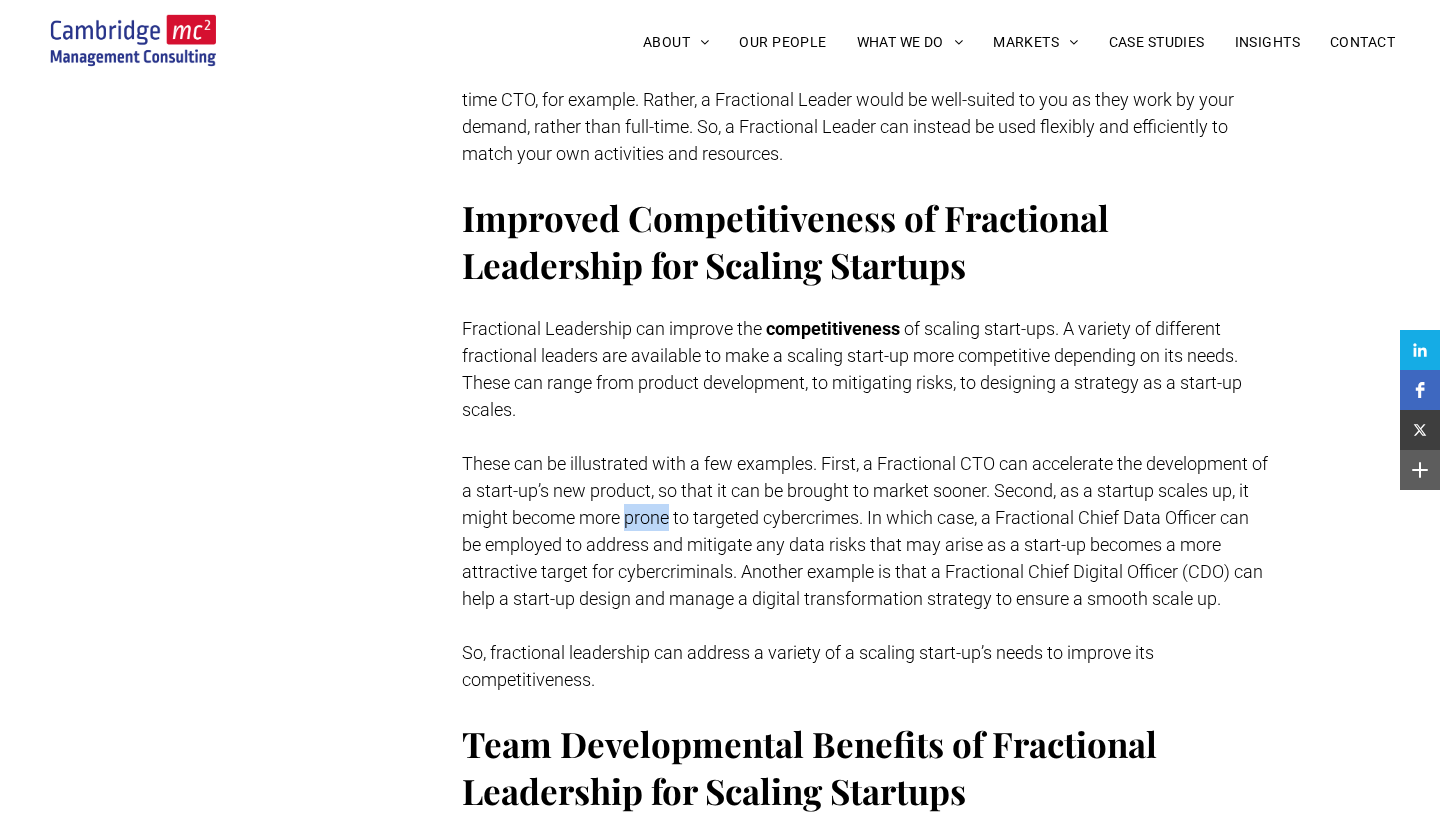 click on "These can be illustrated with a few examples. First, a Fractional CTO can accelerate the development of a start-up’s new product, so that it can be brought to market sooner. Second, as a startup scales up, it might become more prone to targeted cybercrimes. In which case, a Fractional Chief Data Officer can be employed to address and mitigate any data risks that may arise as a start-up becomes a more attractive target for cybercriminals. Another example is that a Fractional Chief Digital Officer (CDO) can help a start-up design and manage a digital transformation strategy to ensure a smooth scale up." at bounding box center [865, 531] 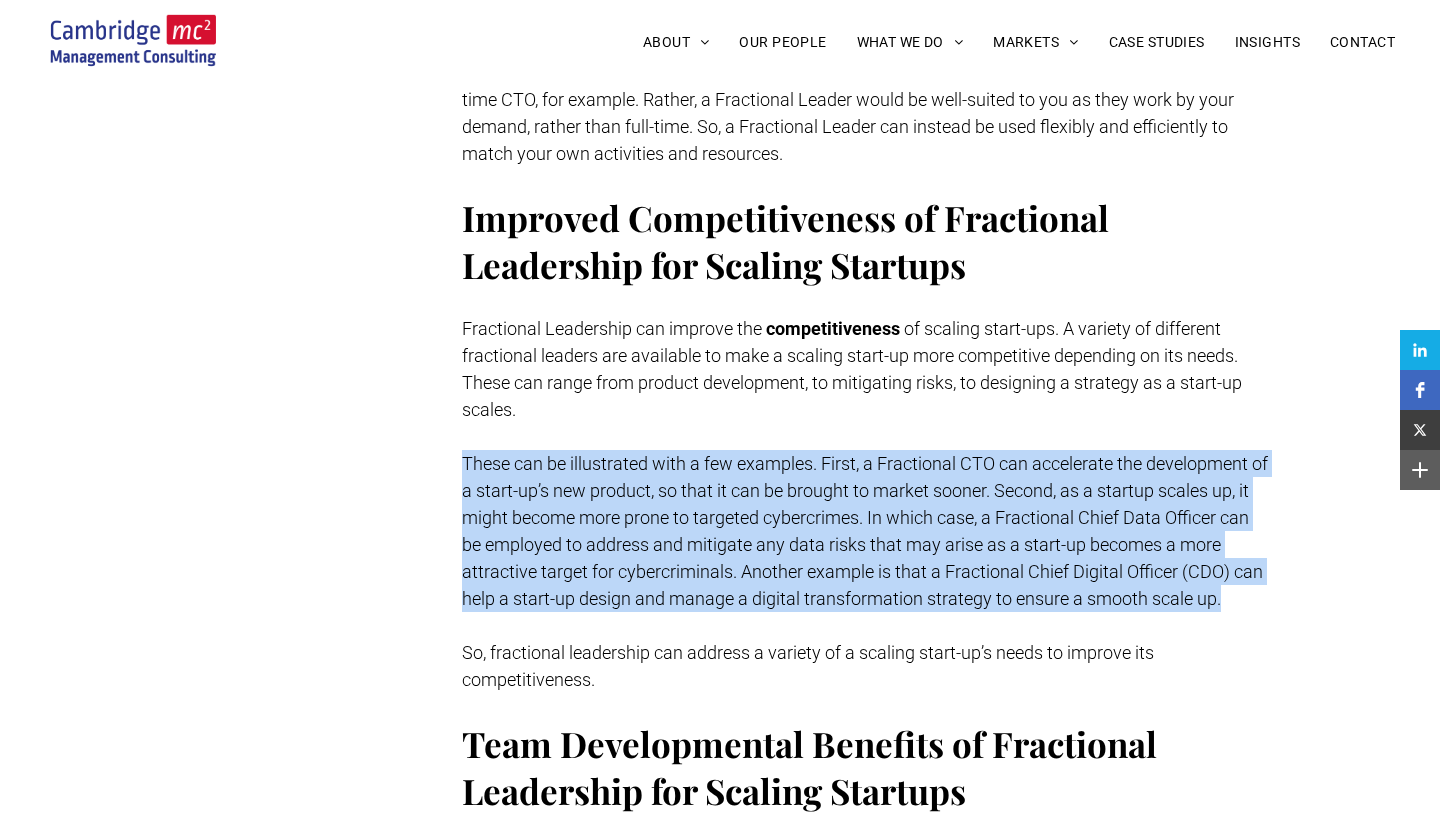 click on "These can be illustrated with a few examples. First, a Fractional CTO can accelerate the development of a start-up’s new product, so that it can be brought to market sooner. Second, as a startup scales up, it might become more prone to targeted cybercrimes. In which case, a Fractional Chief Data Officer can be employed to address and mitigate any data risks that may arise as a start-up becomes a more attractive target for cybercriminals. Another example is that a Fractional Chief Digital Officer (CDO) can help a start-up design and manage a digital transformation strategy to ensure a smooth scale up." at bounding box center (865, 531) 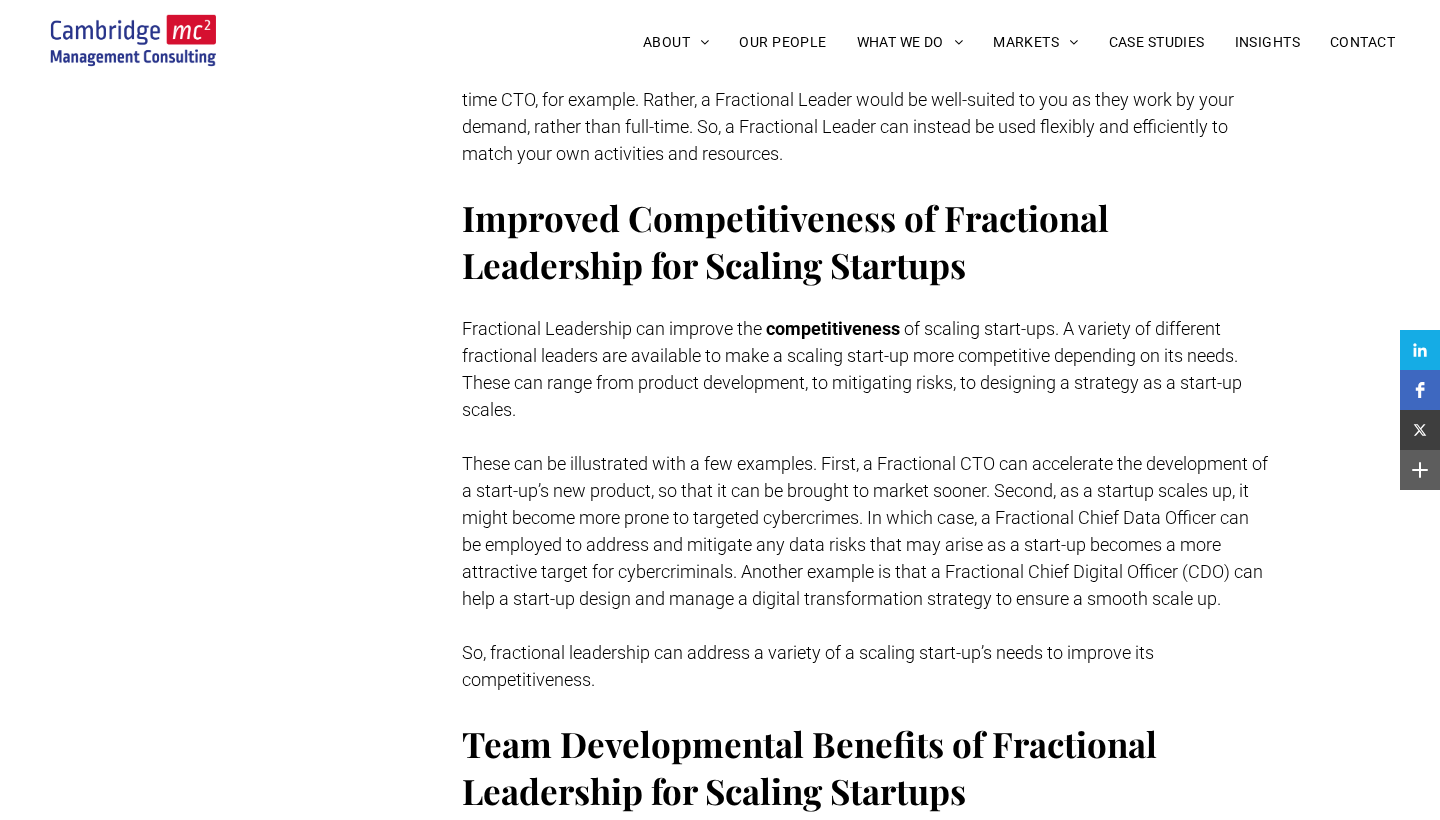 click on "These can be illustrated with a few examples. First, a Fractional CTO can accelerate the development of a start-up’s new product, so that it can be brought to market sooner. Second, as a startup scales up, it might become more prone to targeted cybercrimes. In which case, a Fractional Chief Data Officer can be employed to address and mitigate any data risks that may arise as a start-up becomes a more attractive target for cybercriminals. Another example is that a Fractional Chief Digital Officer (CDO) can help a start-up design and manage a digital transformation strategy to ensure a smooth scale up." at bounding box center (865, 531) 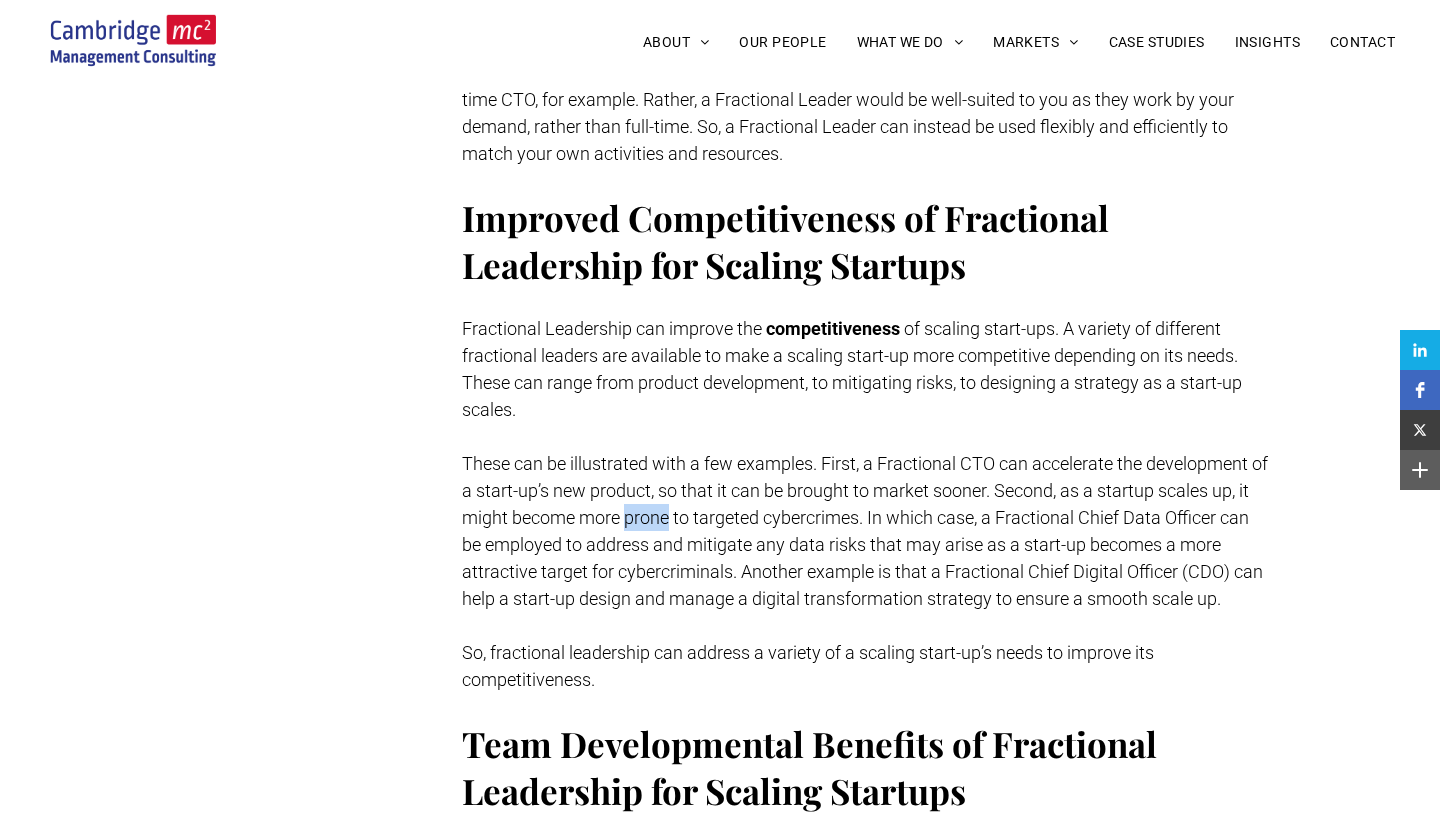 click on "These can be illustrated with a few examples. First, a Fractional CTO can accelerate the development of a start-up’s new product, so that it can be brought to market sooner. Second, as a startup scales up, it might become more prone to targeted cybercrimes. In which case, a Fractional Chief Data Officer can be employed to address and mitigate any data risks that may arise as a start-up becomes a more attractive target for cybercriminals. Another example is that a Fractional Chief Digital Officer (CDO) can help a start-up design and manage a digital transformation strategy to ensure a smooth scale up." at bounding box center (865, 531) 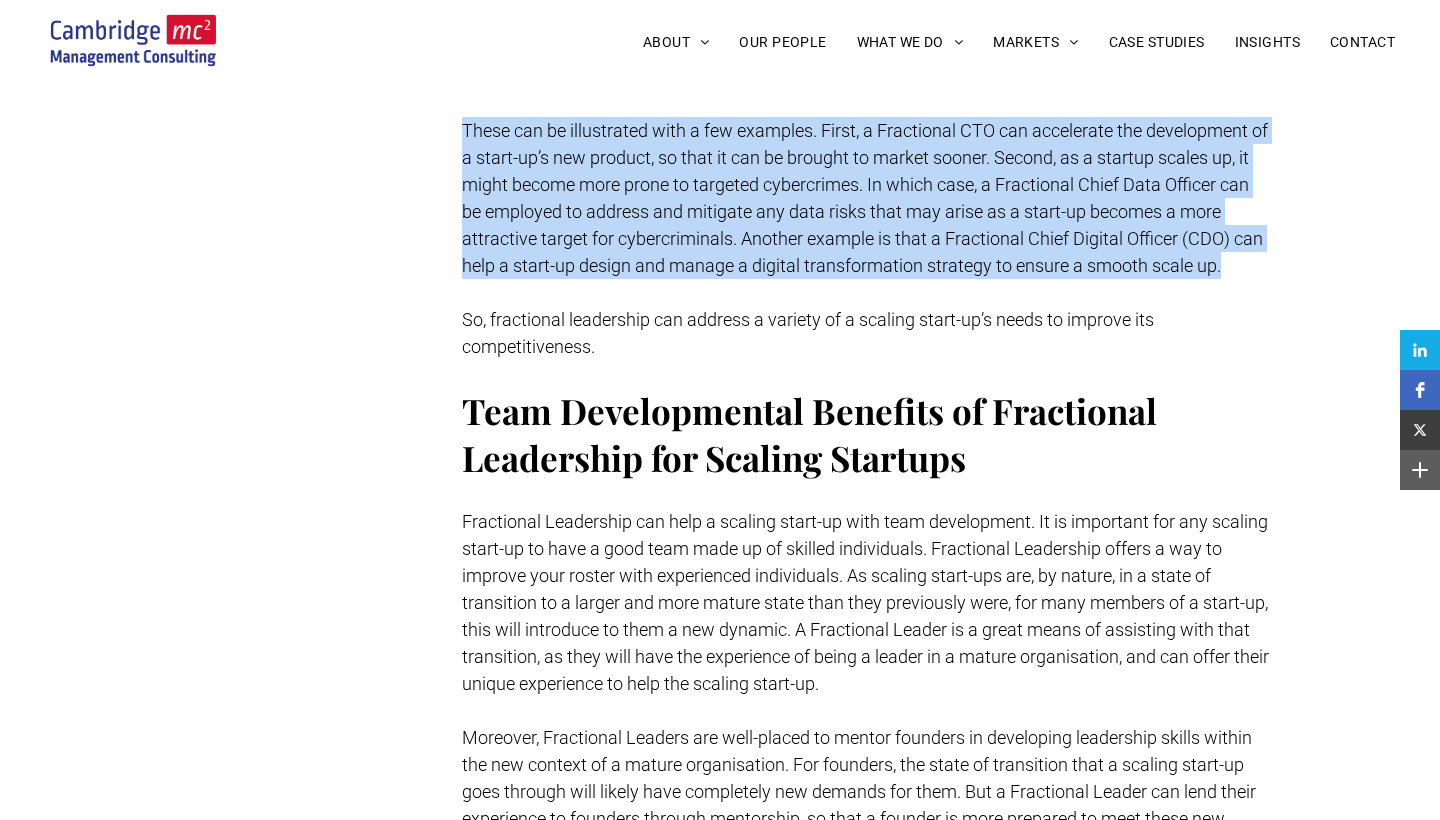 scroll, scrollTop: 1651, scrollLeft: 0, axis: vertical 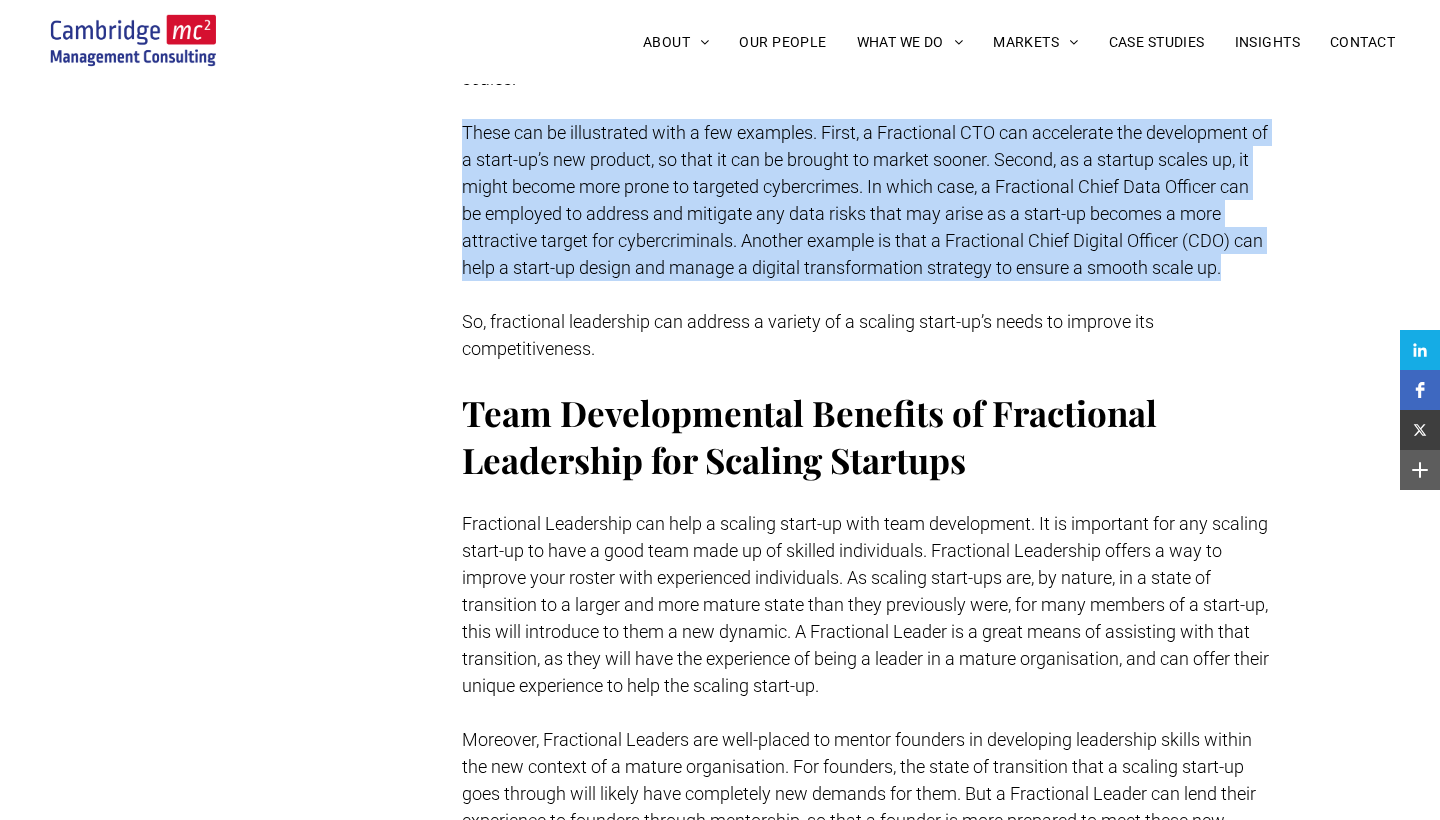 click on "Fractional Leadership can help a scaling start-up with team development. It is important for any scaling start-up to have a good team made up of skilled individuals. Fractional Leadership offers a way to improve your roster with experienced individuals. As scaling start-ups are, by nature, in a state of transition to a larger and more mature state than they previously were, for many members of a start-up, this will introduce to them a new dynamic. A Fractional Leader is a great means of assisting with that transition, as they will have the experience of being a leader in a mature organisation, and can offer their unique experience to help the scaling start-up." at bounding box center [865, 604] 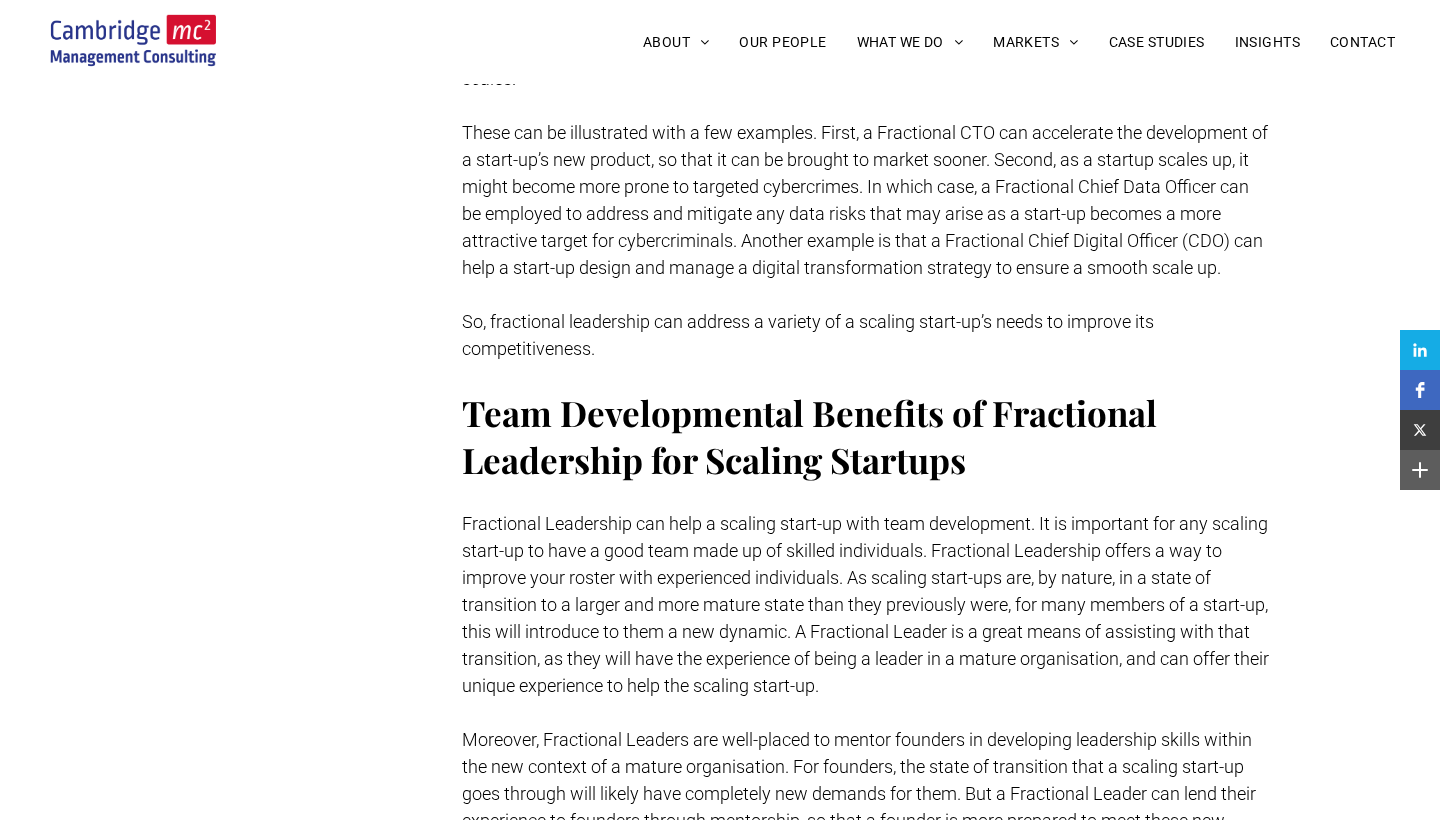 click on "Fractional Leadership can help a scaling start-up with team development. It is important for any scaling start-up to have a good team made up of skilled individuals. Fractional Leadership offers a way to improve your roster with experienced individuals. As scaling start-ups are, by nature, in a state of transition to a larger and more mature state than they previously were, for many members of a start-up, this will introduce to them a new dynamic. A Fractional Leader is a great means of assisting with that transition, as they will have the experience of being a leader in a mature organisation, and can offer their unique experience to help the scaling start-up." at bounding box center (865, 604) 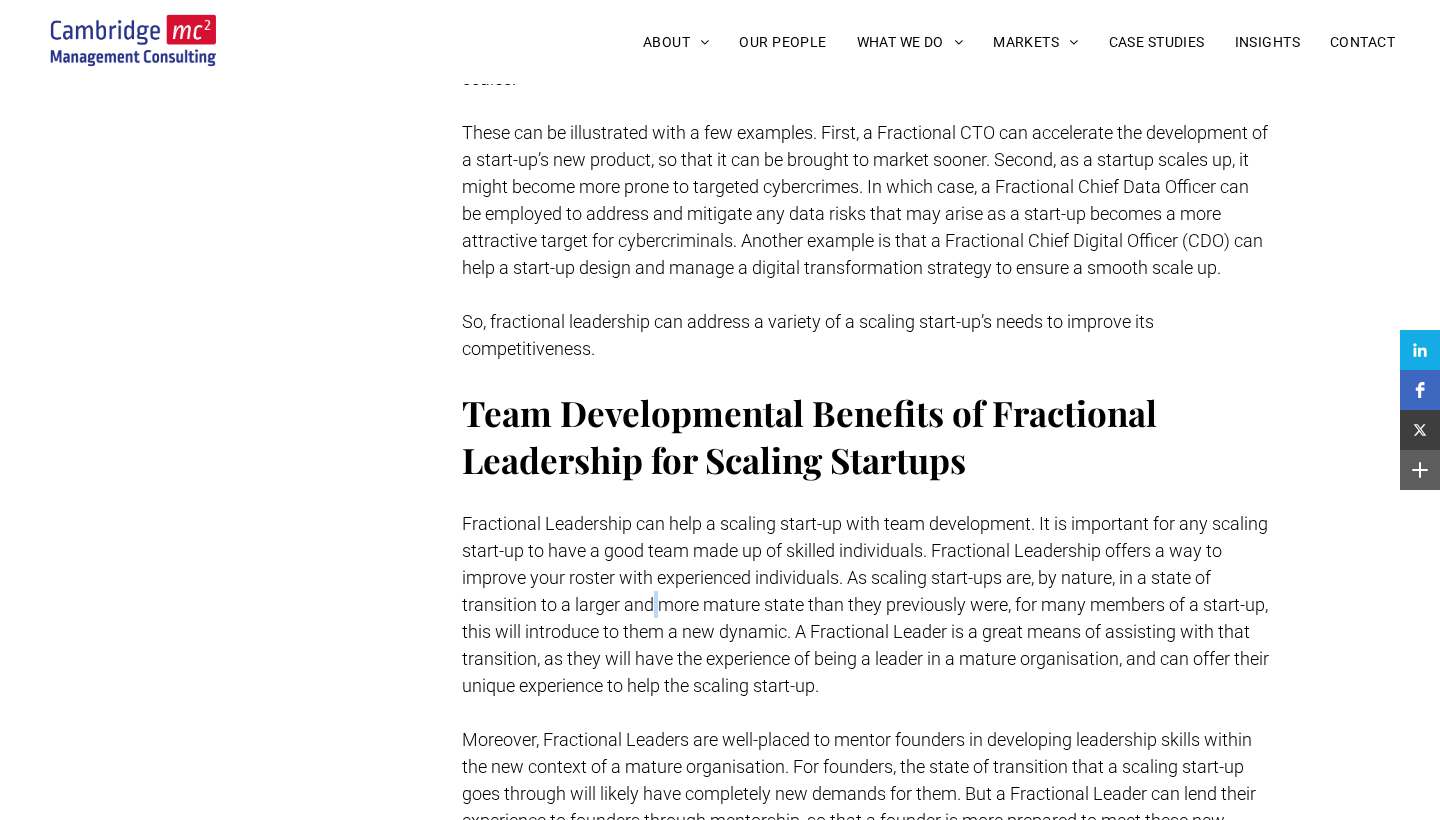 click on "Fractional Leadership can help a scaling start-up with team development. It is important for any scaling start-up to have a good team made up of skilled individuals. Fractional Leadership offers a way to improve your roster with experienced individuals. As scaling start-ups are, by nature, in a state of transition to a larger and more mature state than they previously were, for many members of a start-up, this will introduce to them a new dynamic. A Fractional Leader is a great means of assisting with that transition, as they will have the experience of being a leader in a mature organisation, and can offer their unique experience to help the scaling start-up." at bounding box center [865, 604] 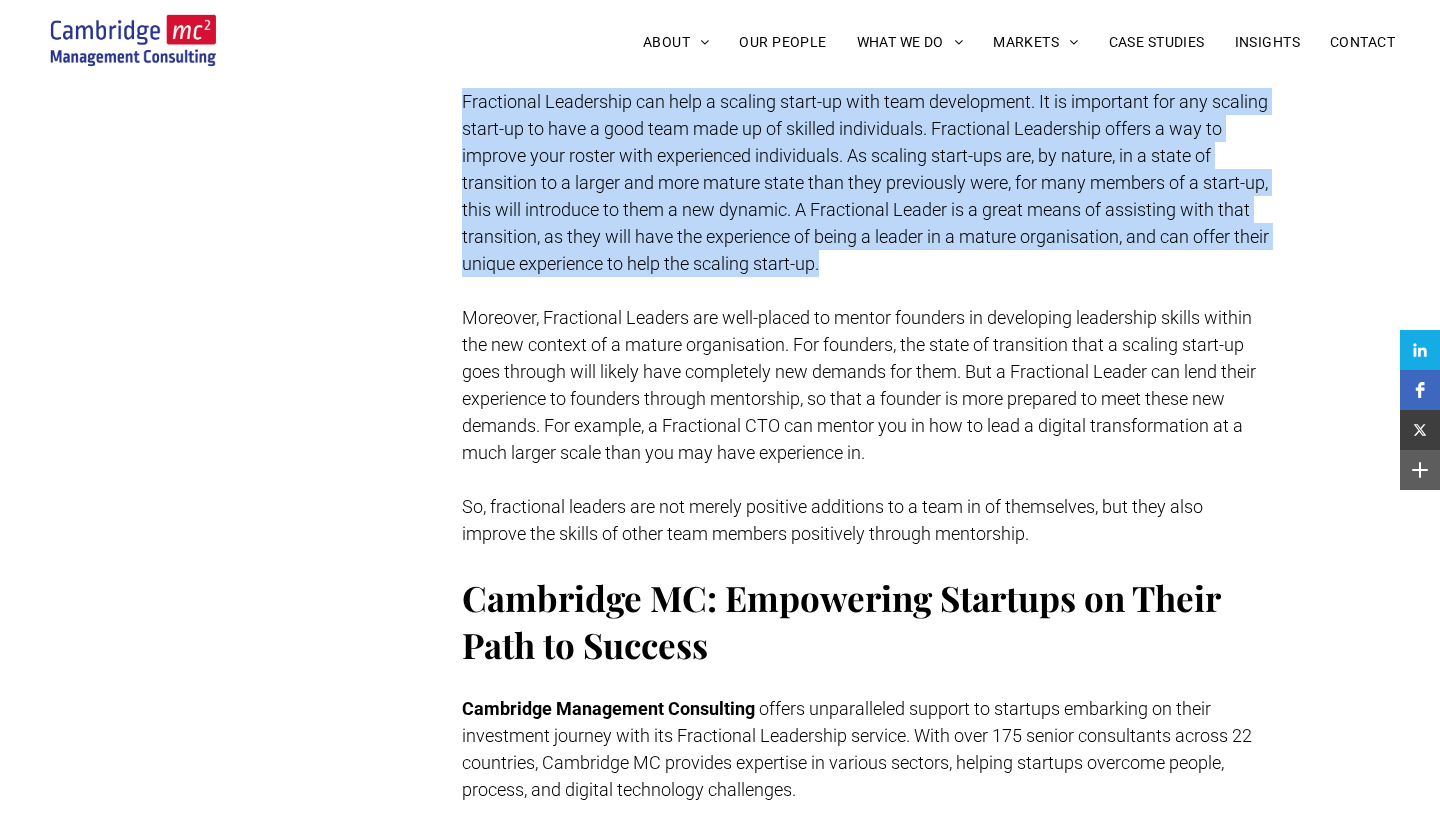 scroll, scrollTop: 2070, scrollLeft: 0, axis: vertical 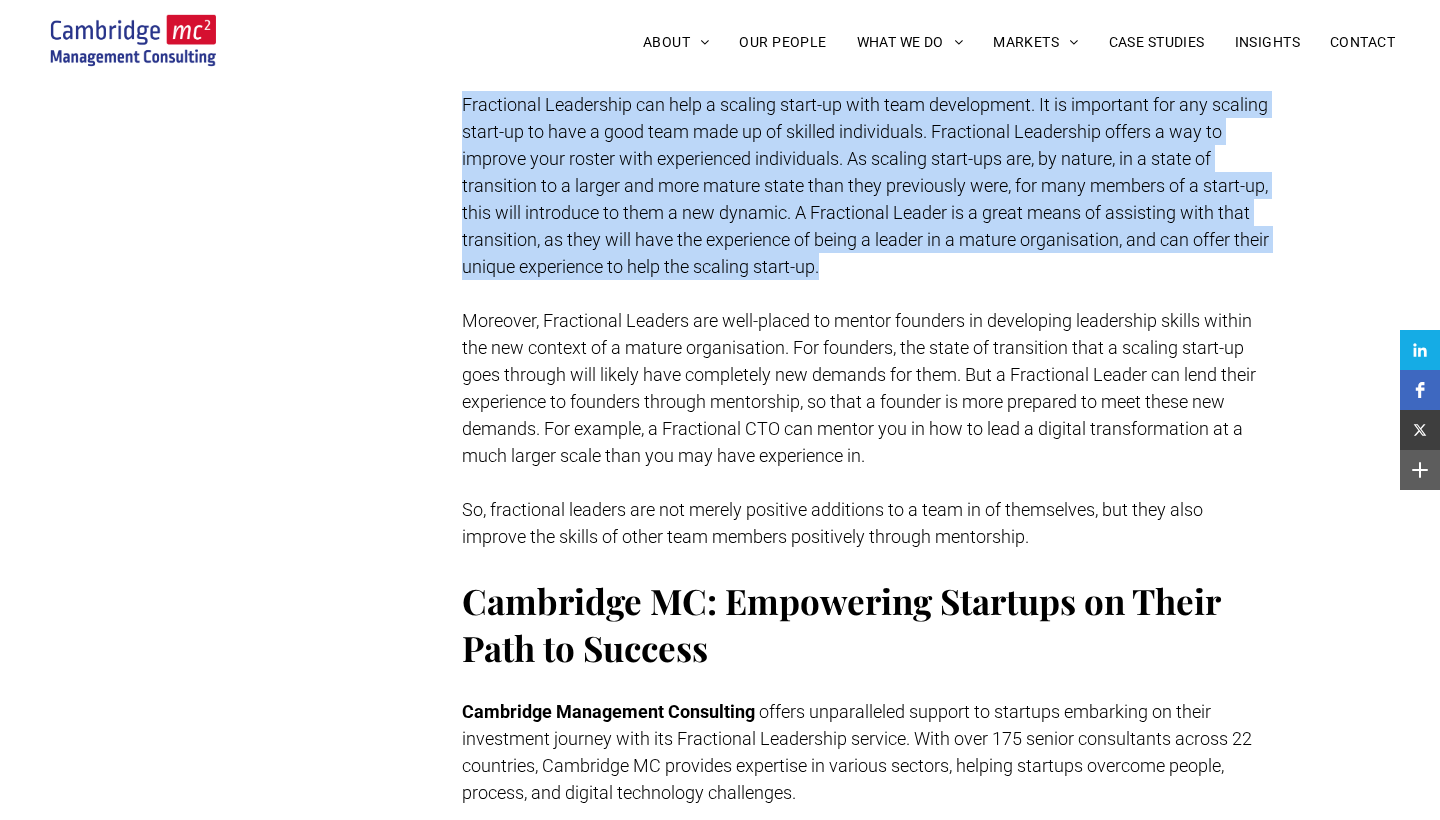 click on "Cambridge MC: Empowering Startups on Their Path to Success" at bounding box center [841, 624] 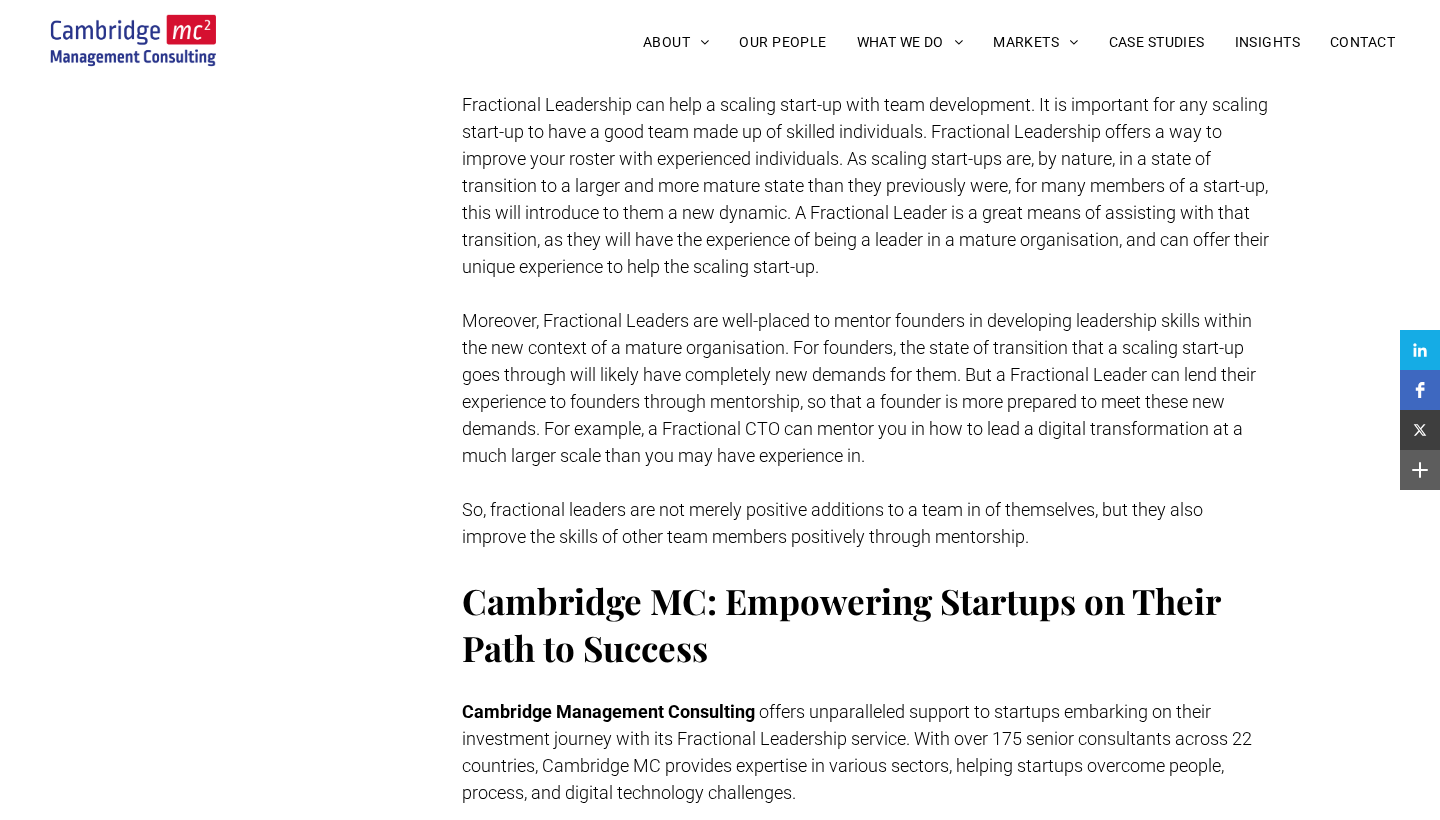 click on "Cambridge MC: Empowering Startups on Their Path to Success" at bounding box center (841, 624) 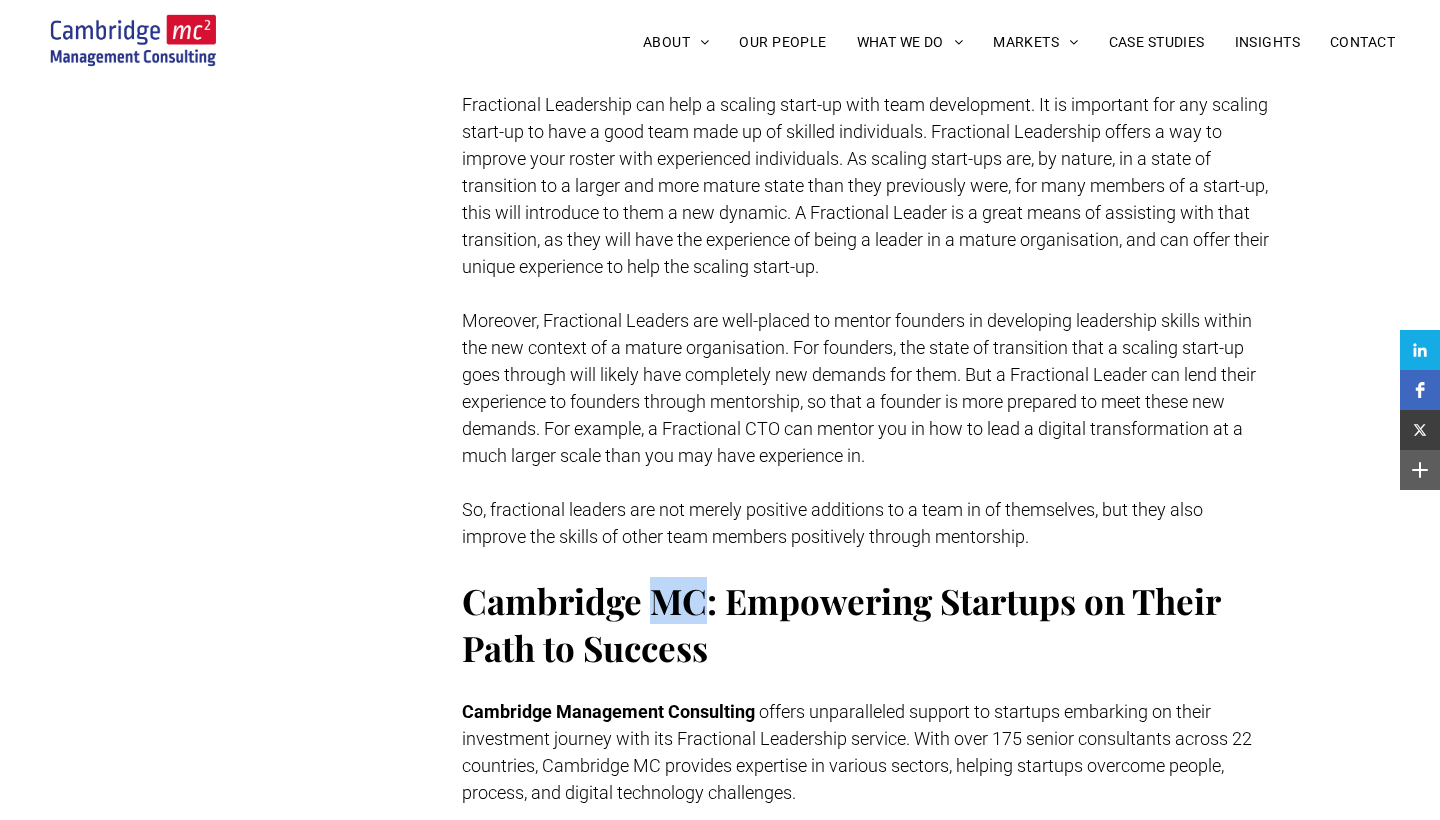 click on "Cambridge MC: Empowering Startups on Their Path to Success" at bounding box center [841, 624] 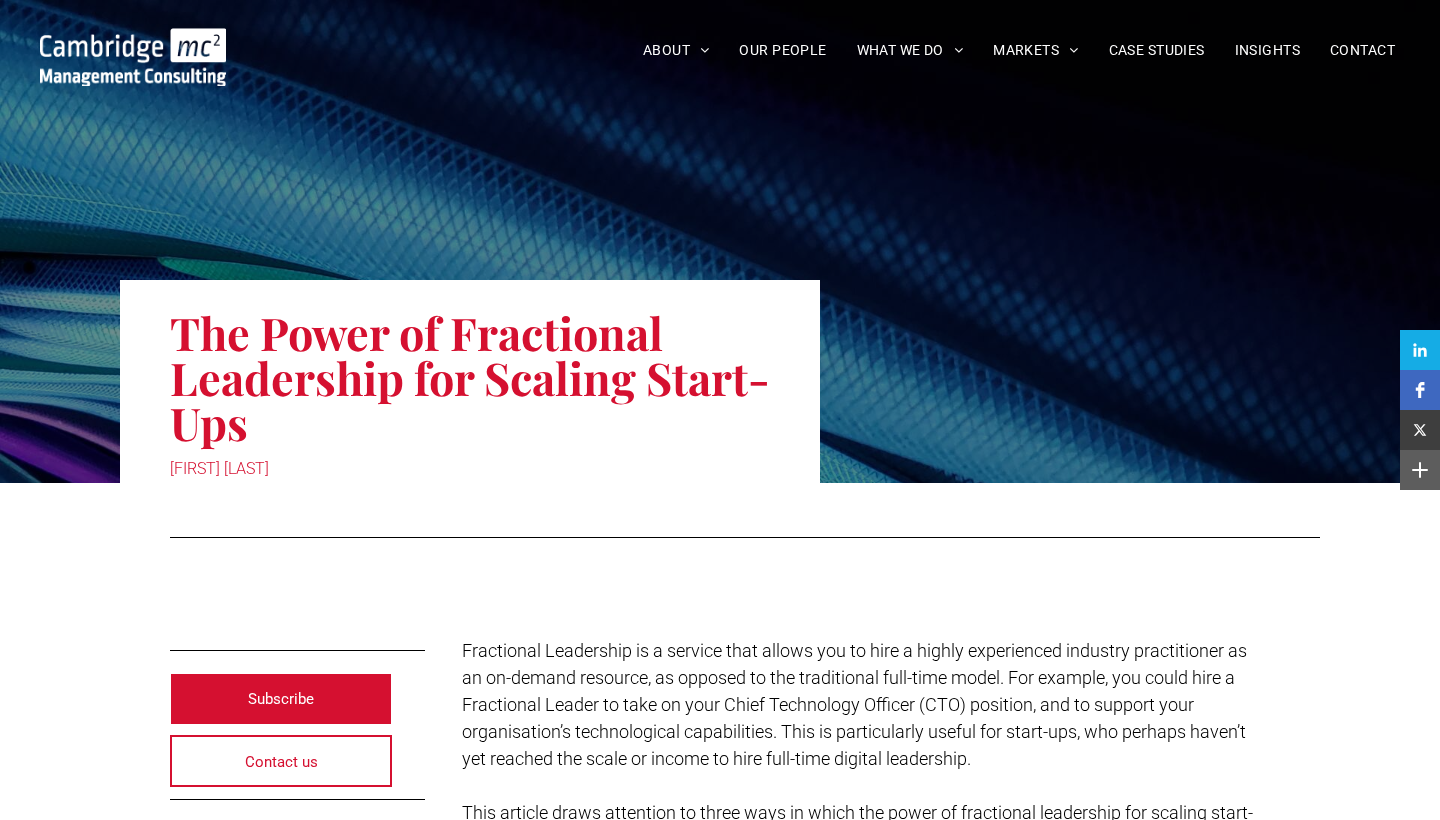 scroll, scrollTop: 0, scrollLeft: 0, axis: both 